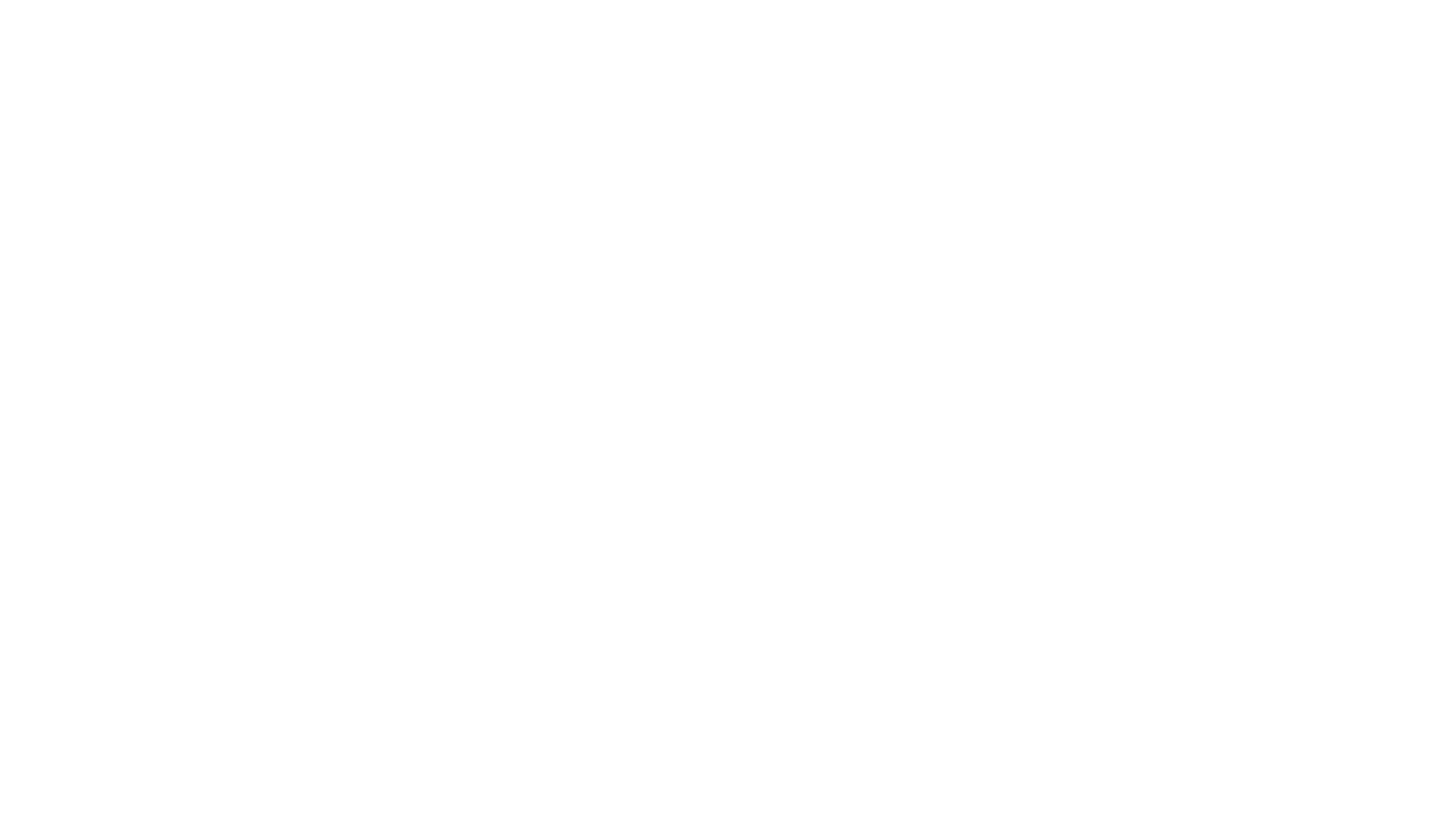scroll, scrollTop: 0, scrollLeft: 0, axis: both 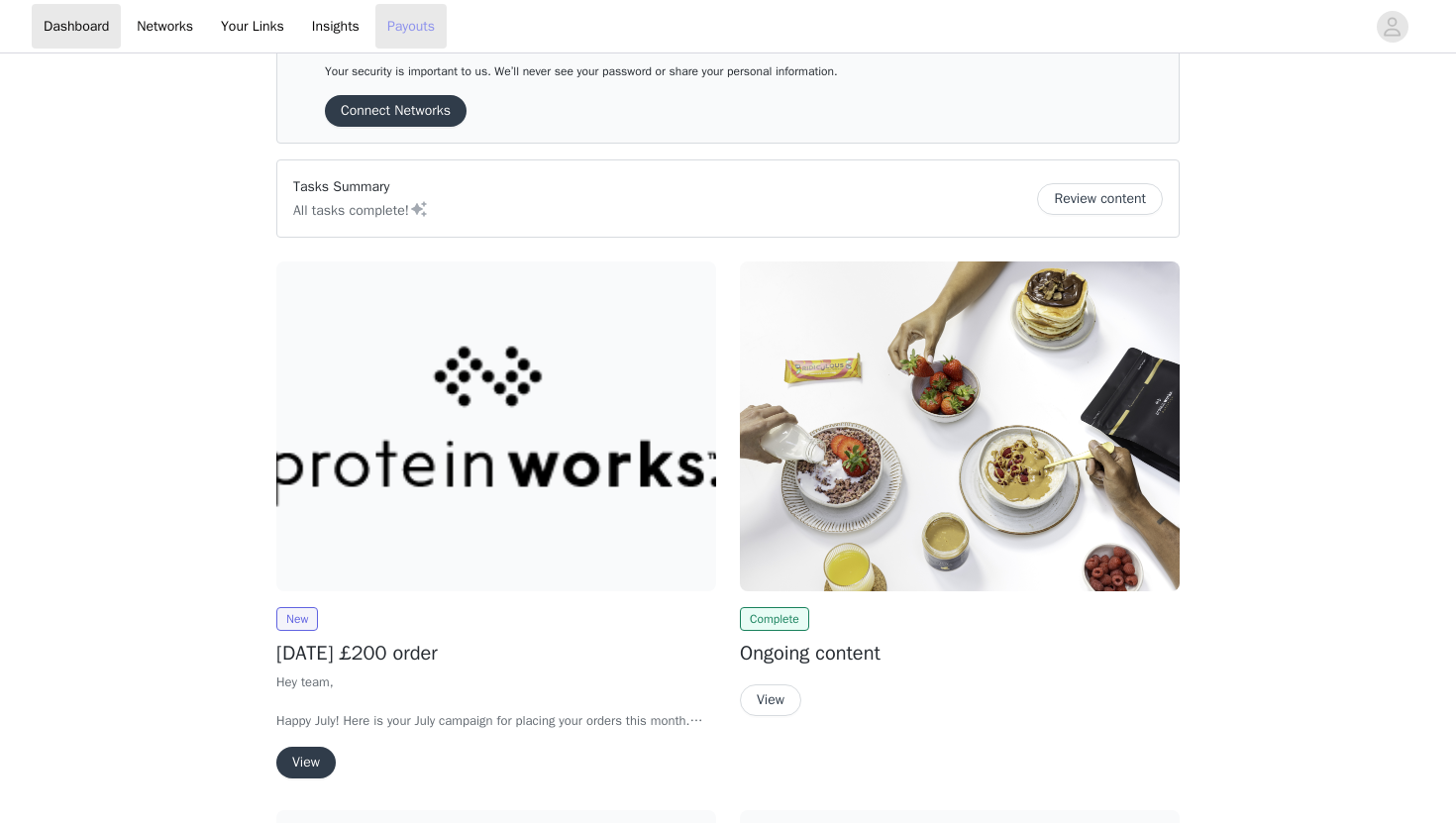 click on "Payouts" at bounding box center (411, 26) 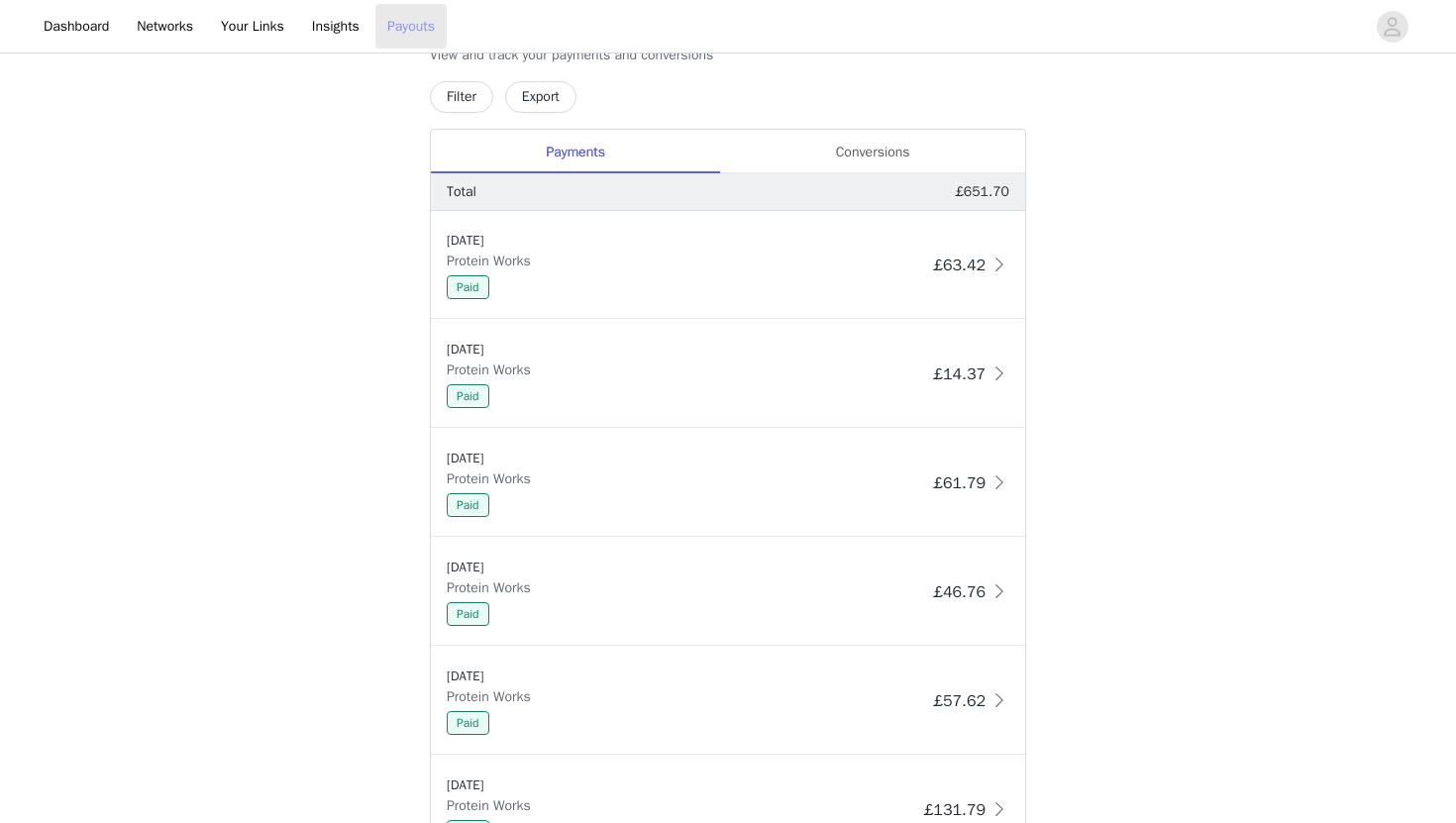 scroll, scrollTop: 367, scrollLeft: 0, axis: vertical 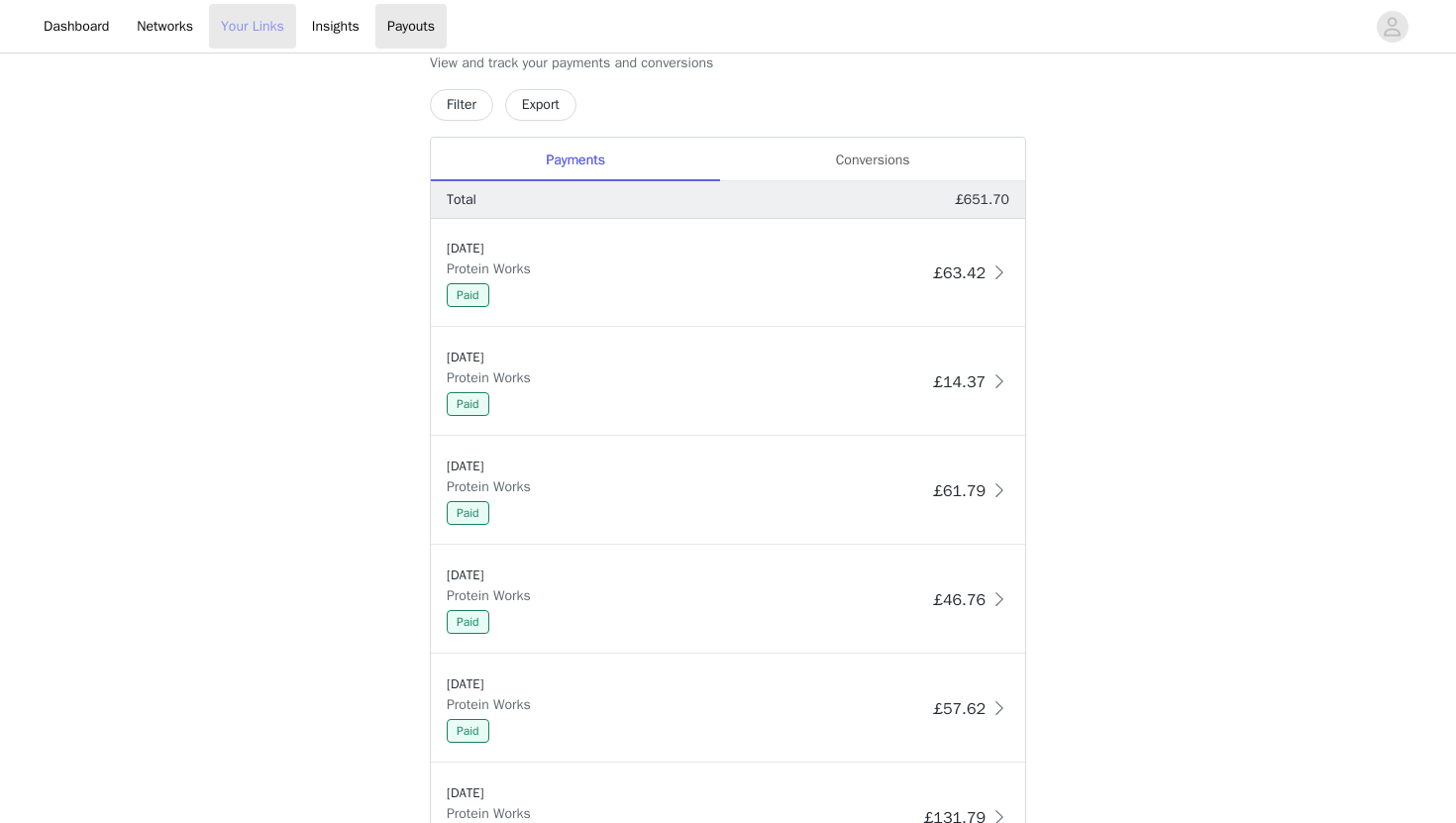 click on "Your Links" at bounding box center (253, 26) 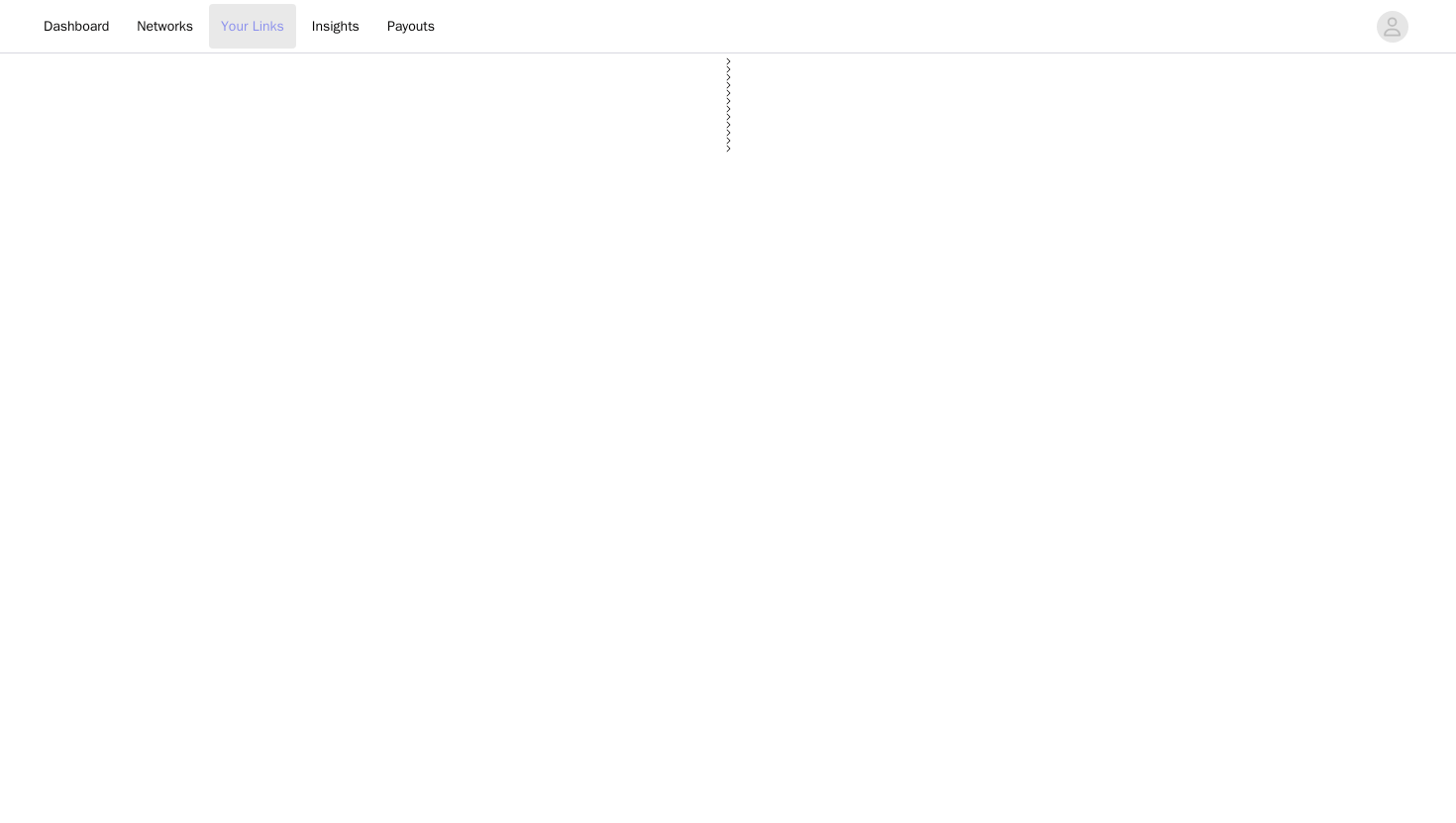 scroll, scrollTop: 0, scrollLeft: 0, axis: both 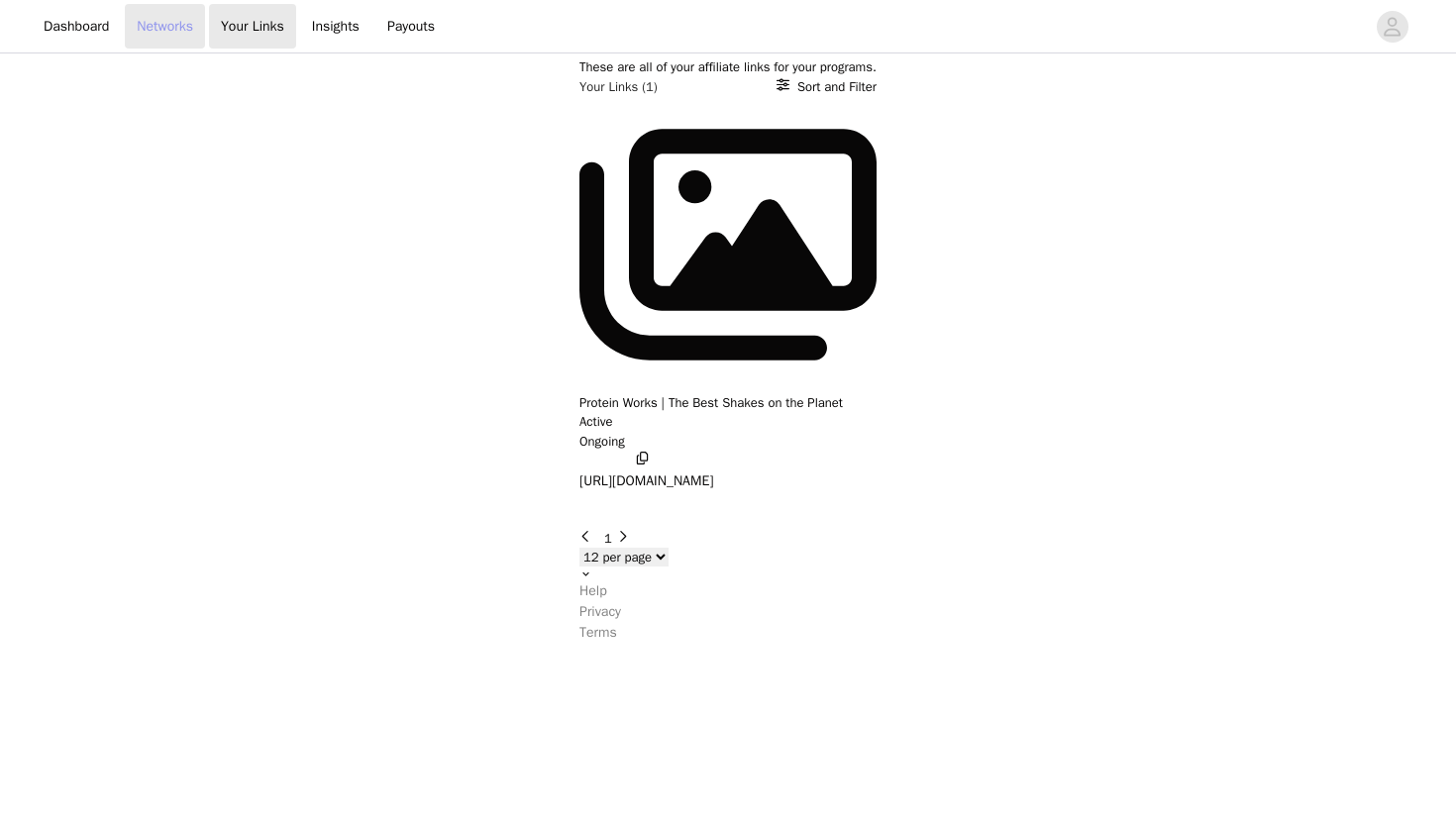 click on "Networks" at bounding box center (164, 26) 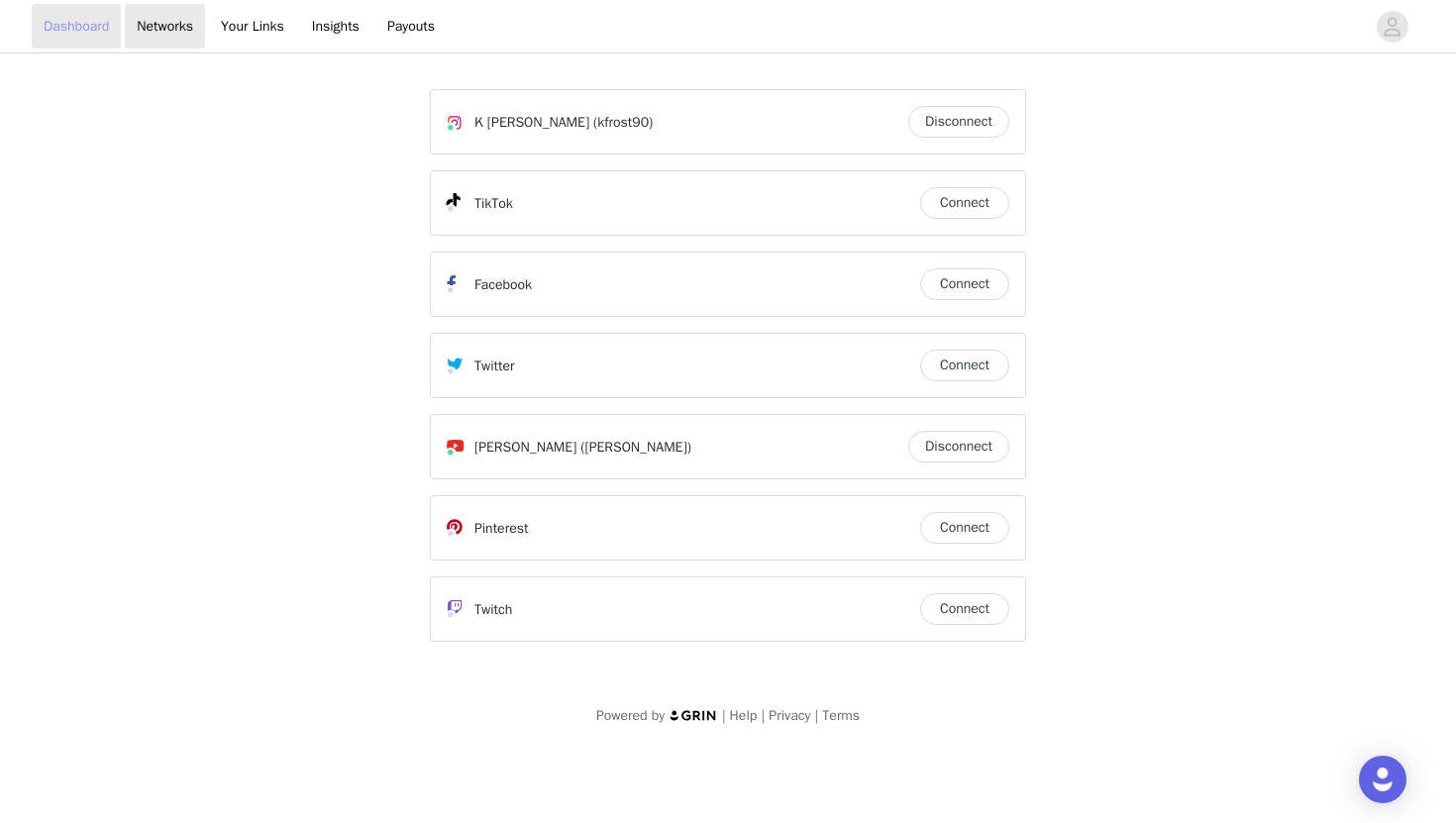 click on "Dashboard" at bounding box center [76, 26] 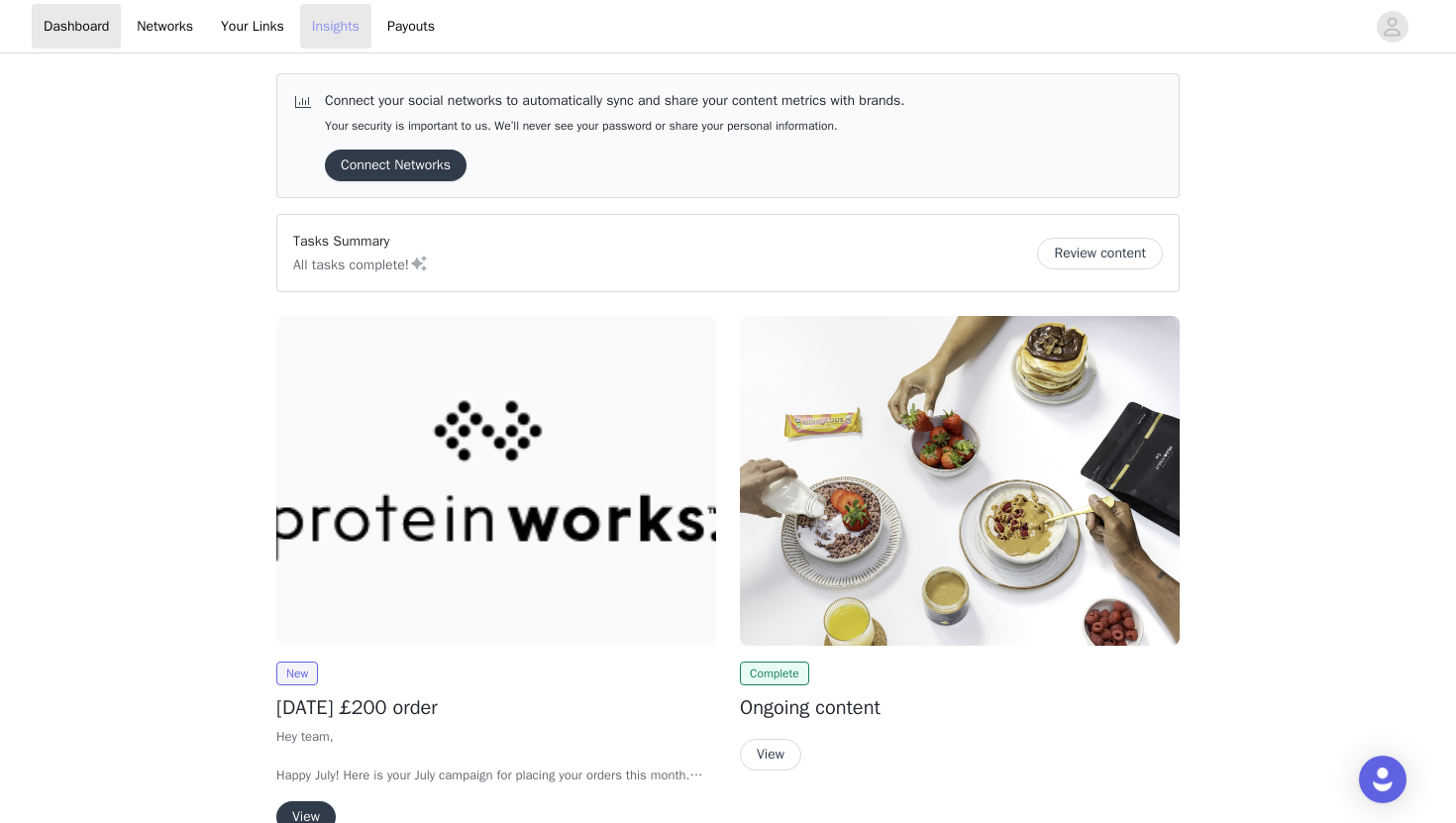 click on "Insights" at bounding box center [336, 26] 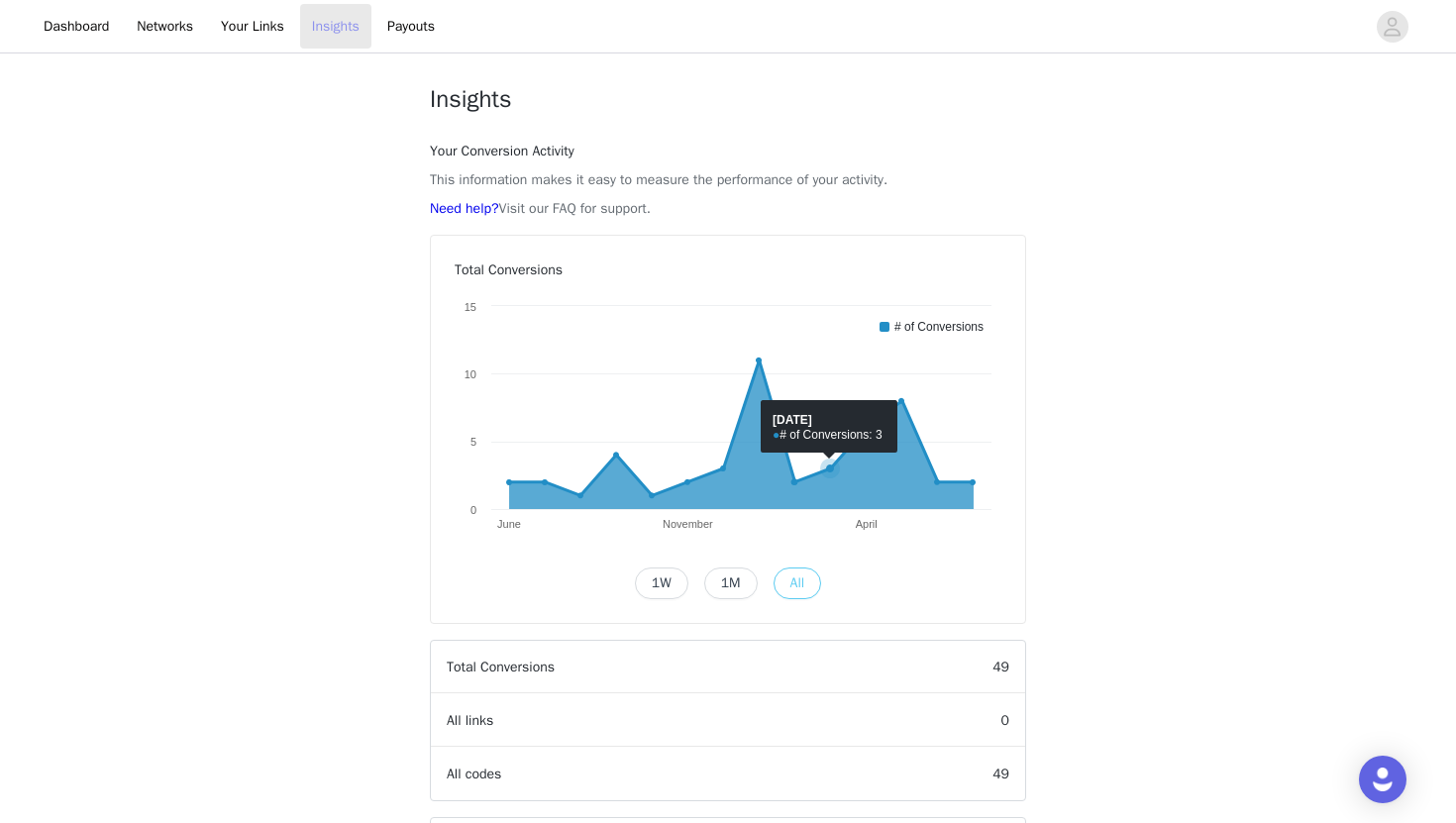 scroll, scrollTop: 106, scrollLeft: 0, axis: vertical 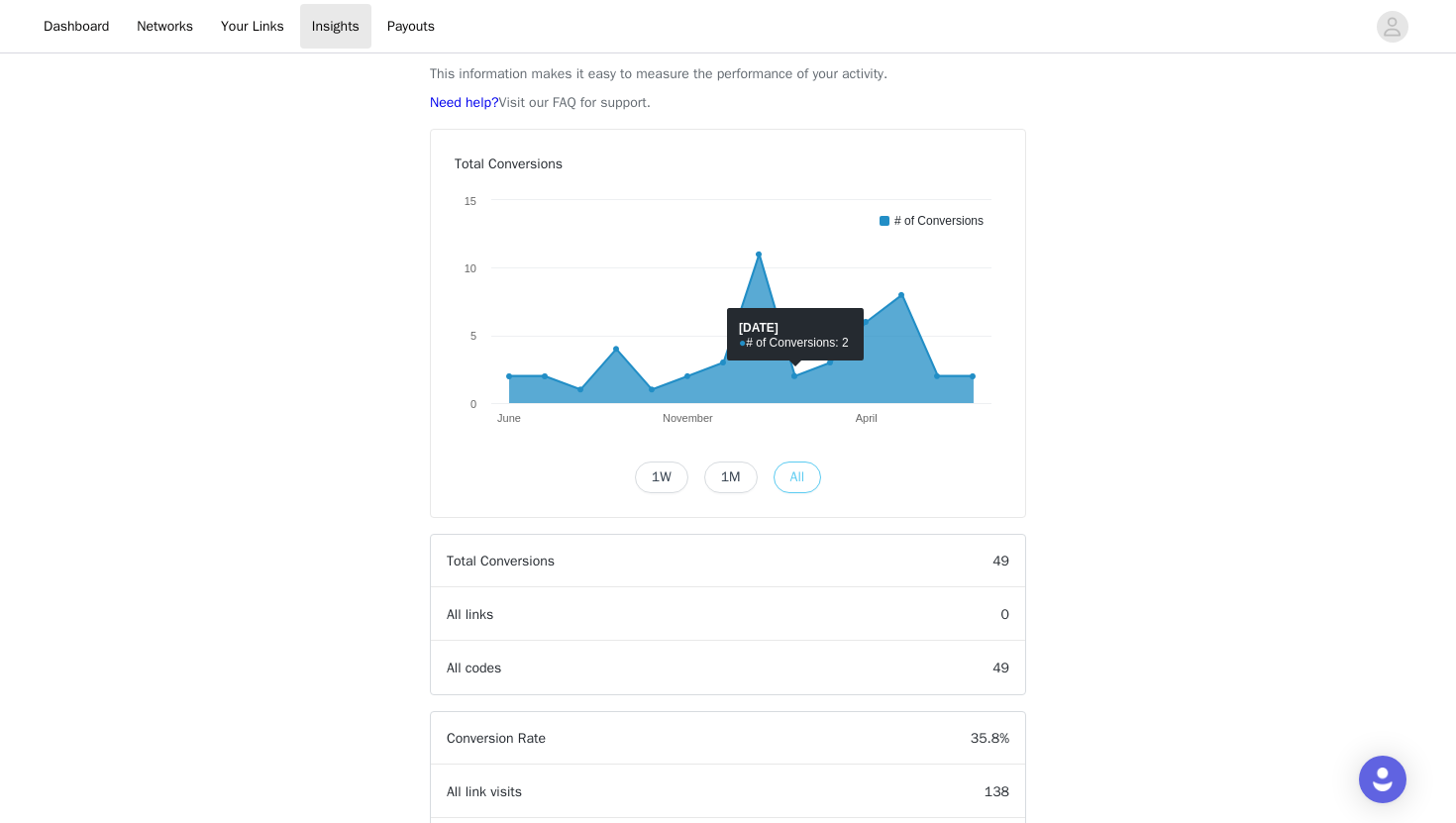 click on "1M" at bounding box center [731, 477] 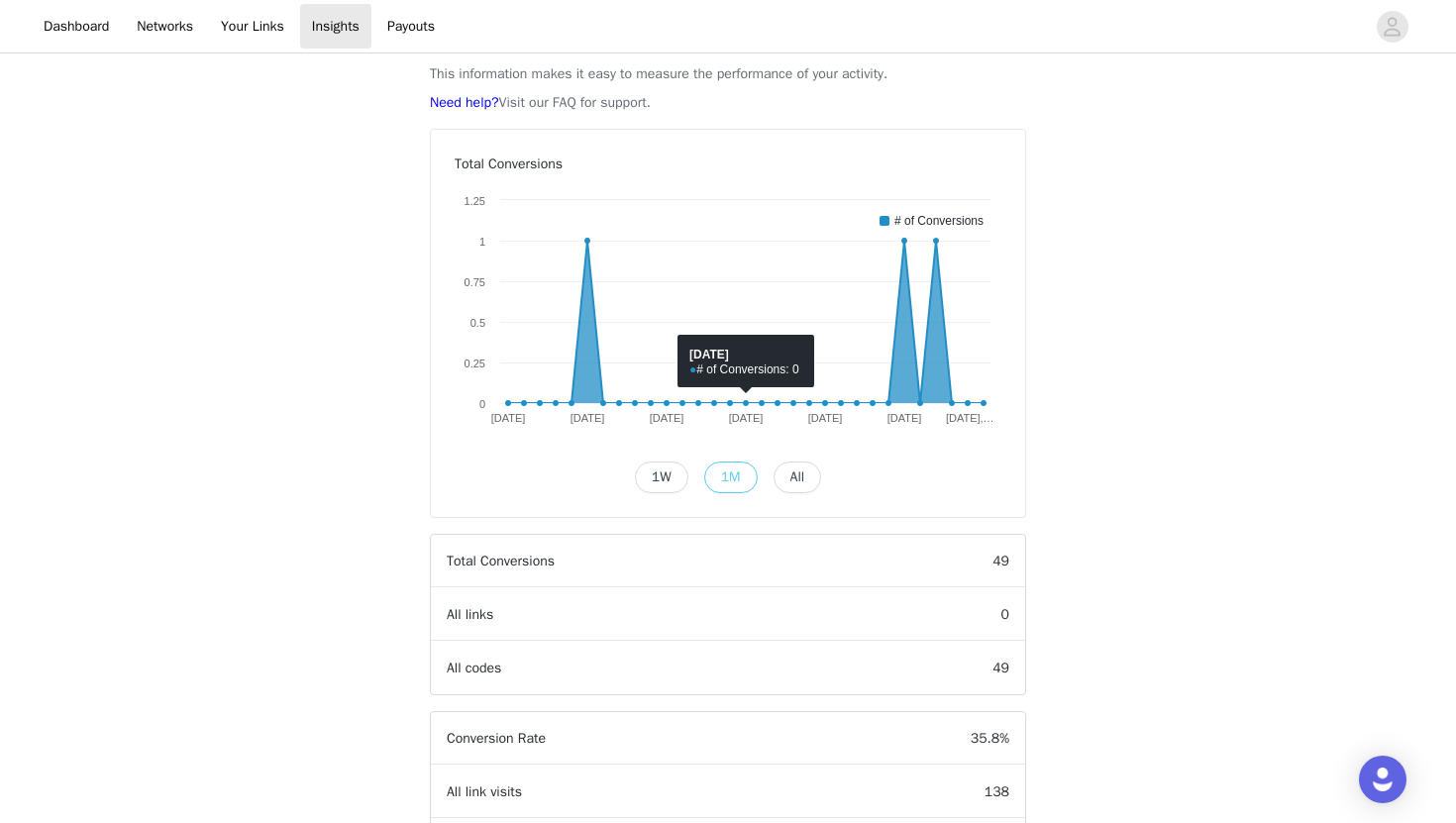 click on "All" at bounding box center (797, 477) 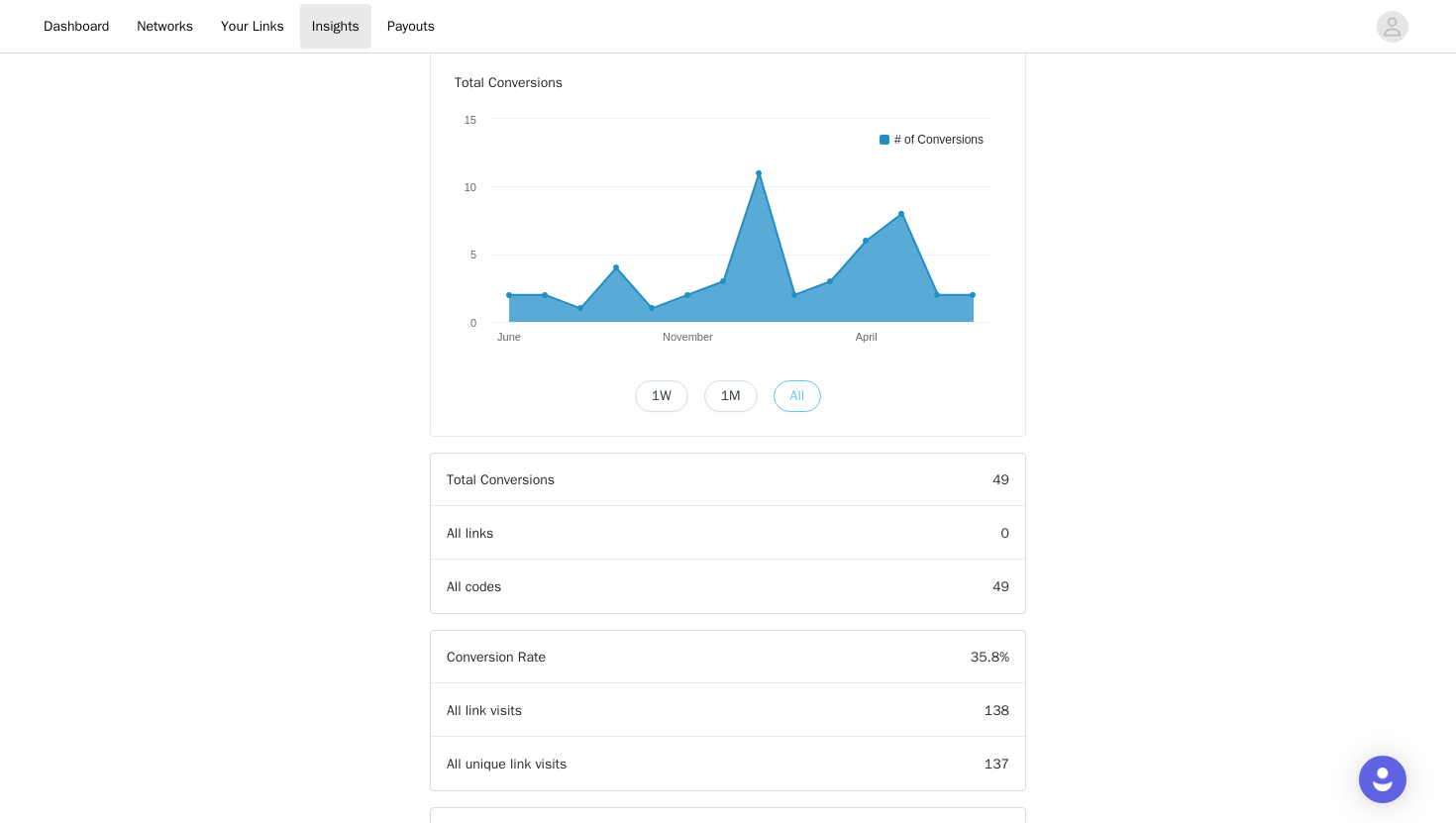 scroll, scrollTop: 0, scrollLeft: 0, axis: both 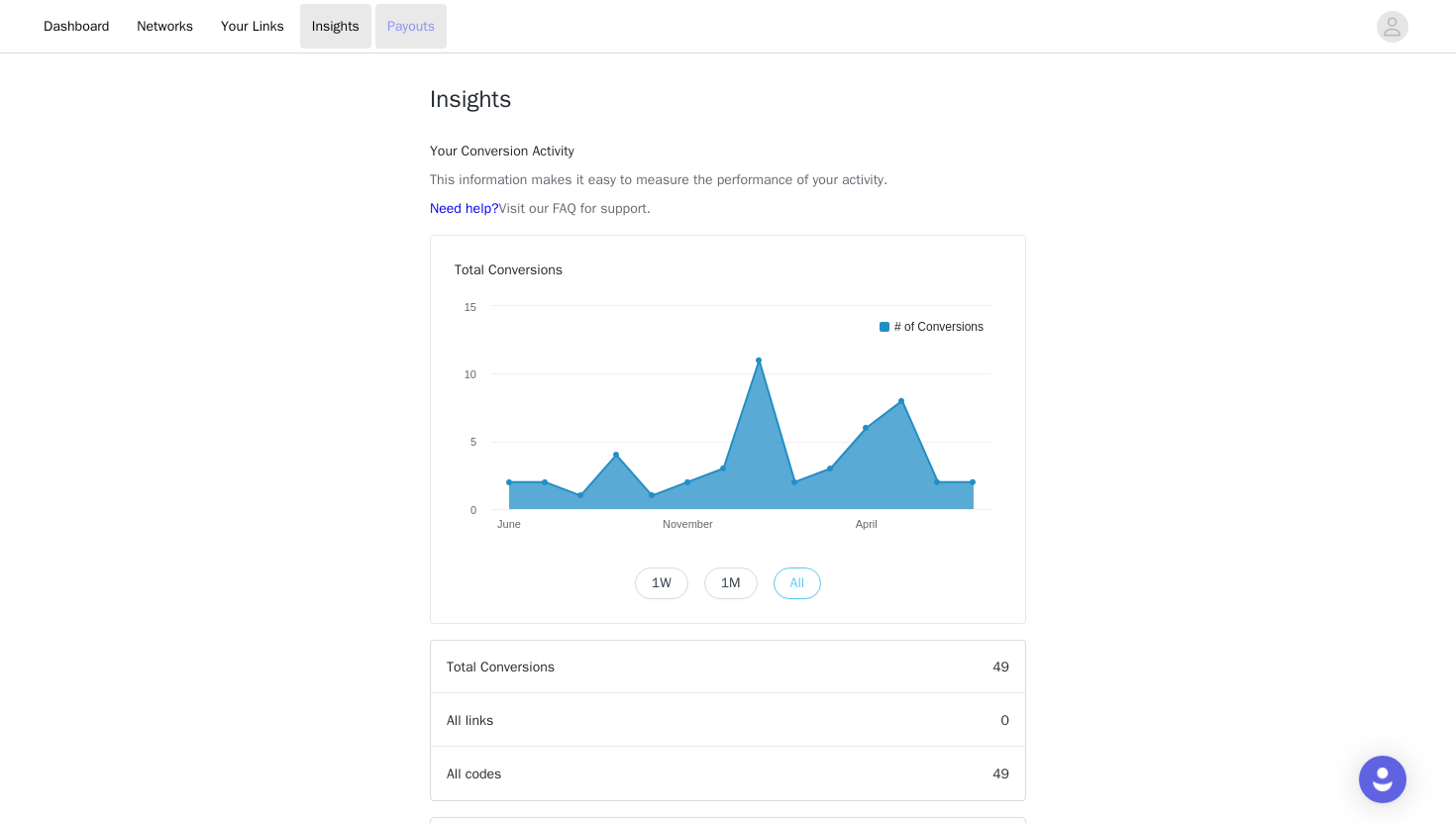 click on "Payouts" at bounding box center [411, 26] 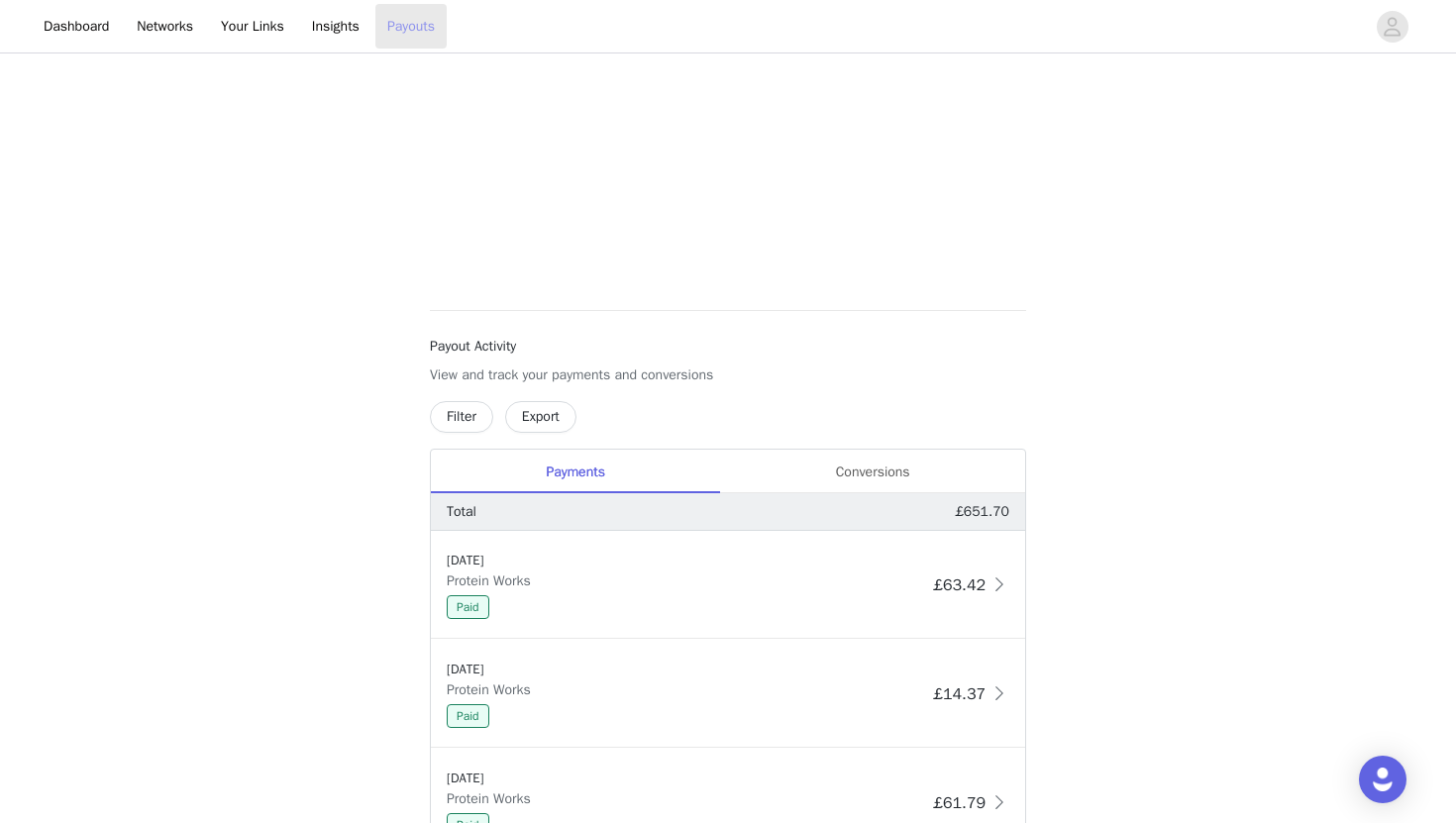 scroll, scrollTop: 742, scrollLeft: 0, axis: vertical 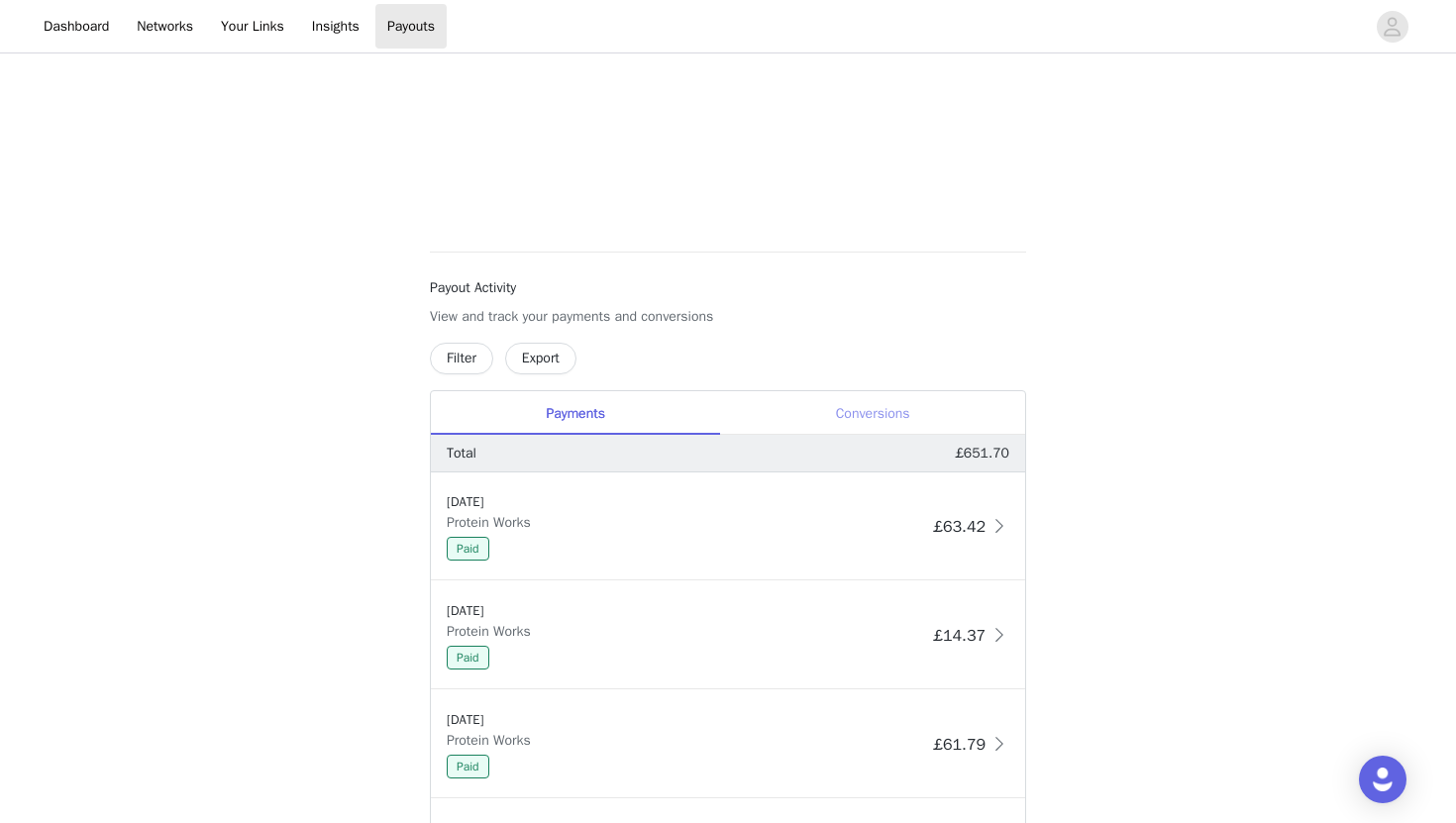 click on "Conversions" at bounding box center (873, 413) 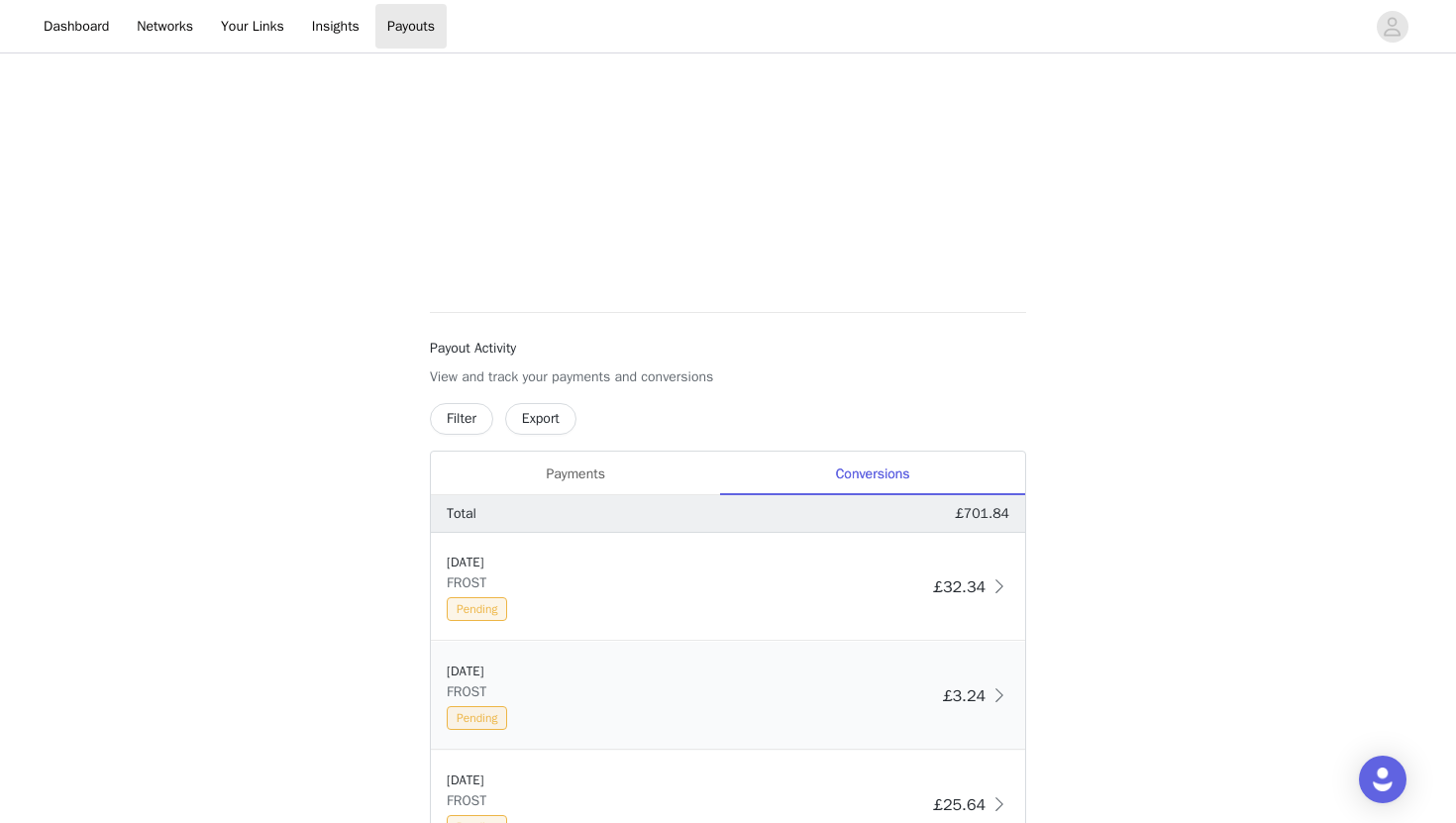 scroll, scrollTop: 663, scrollLeft: 0, axis: vertical 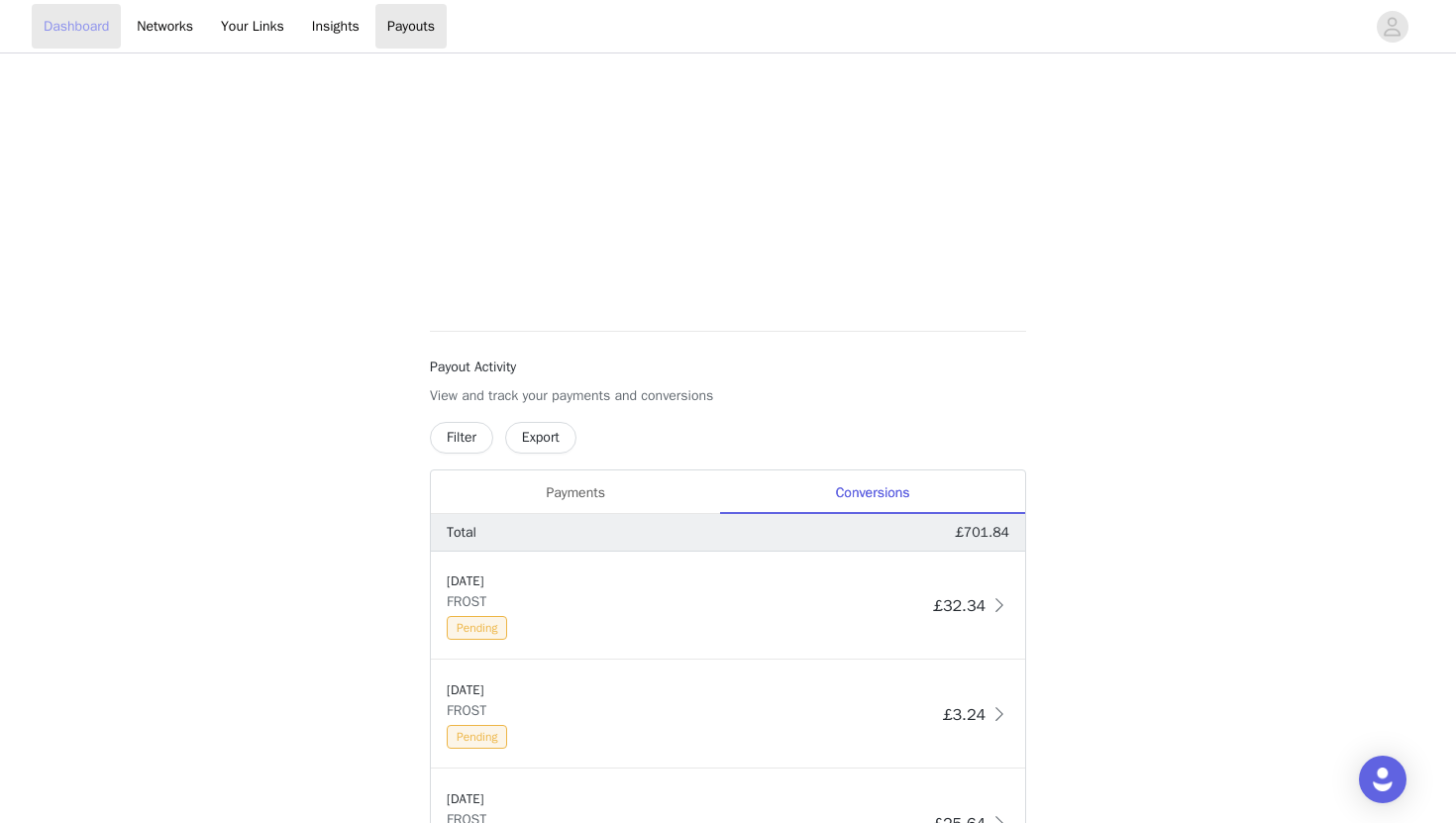 click on "Dashboard" at bounding box center (76, 26) 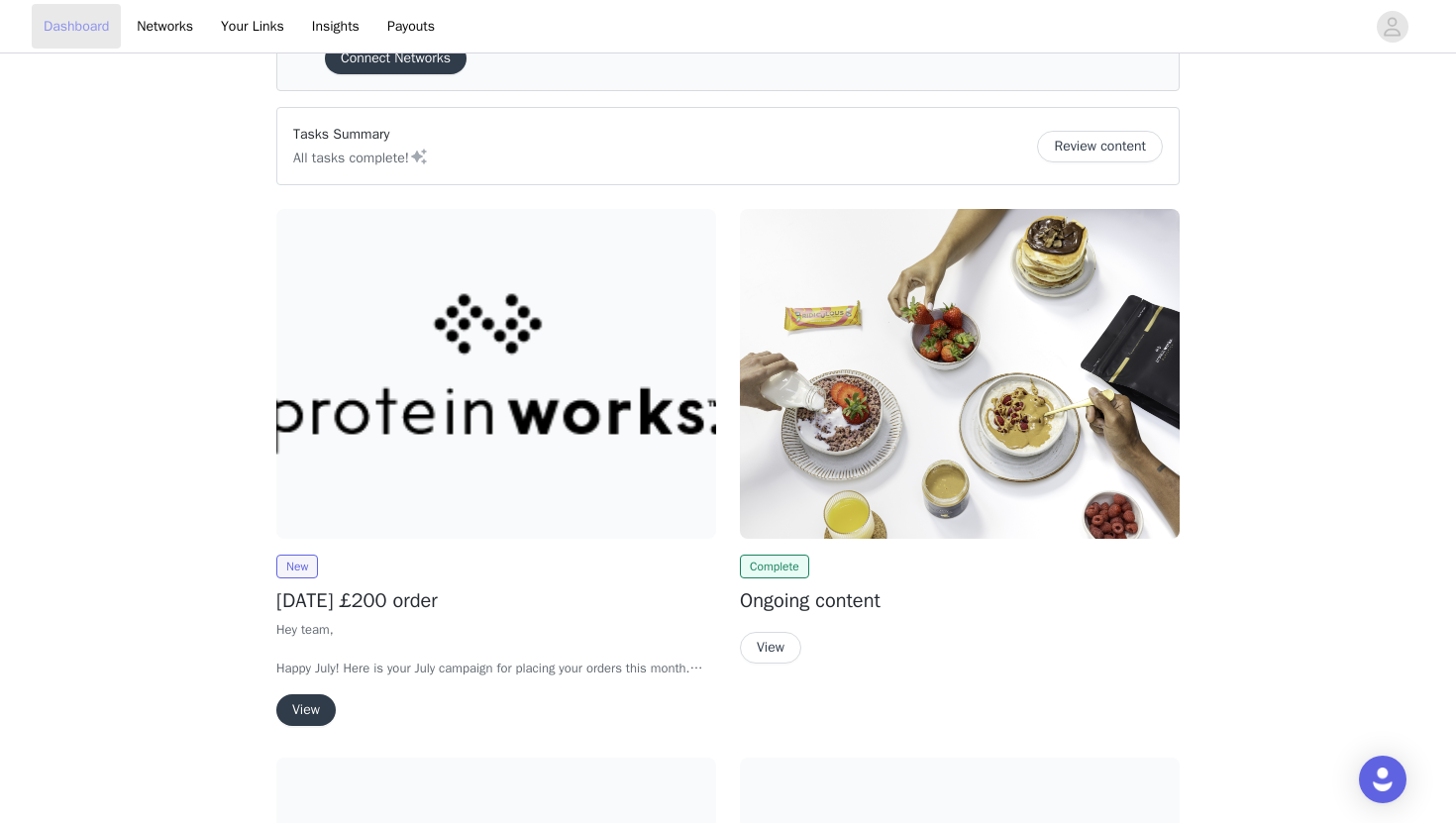 scroll, scrollTop: 152, scrollLeft: 0, axis: vertical 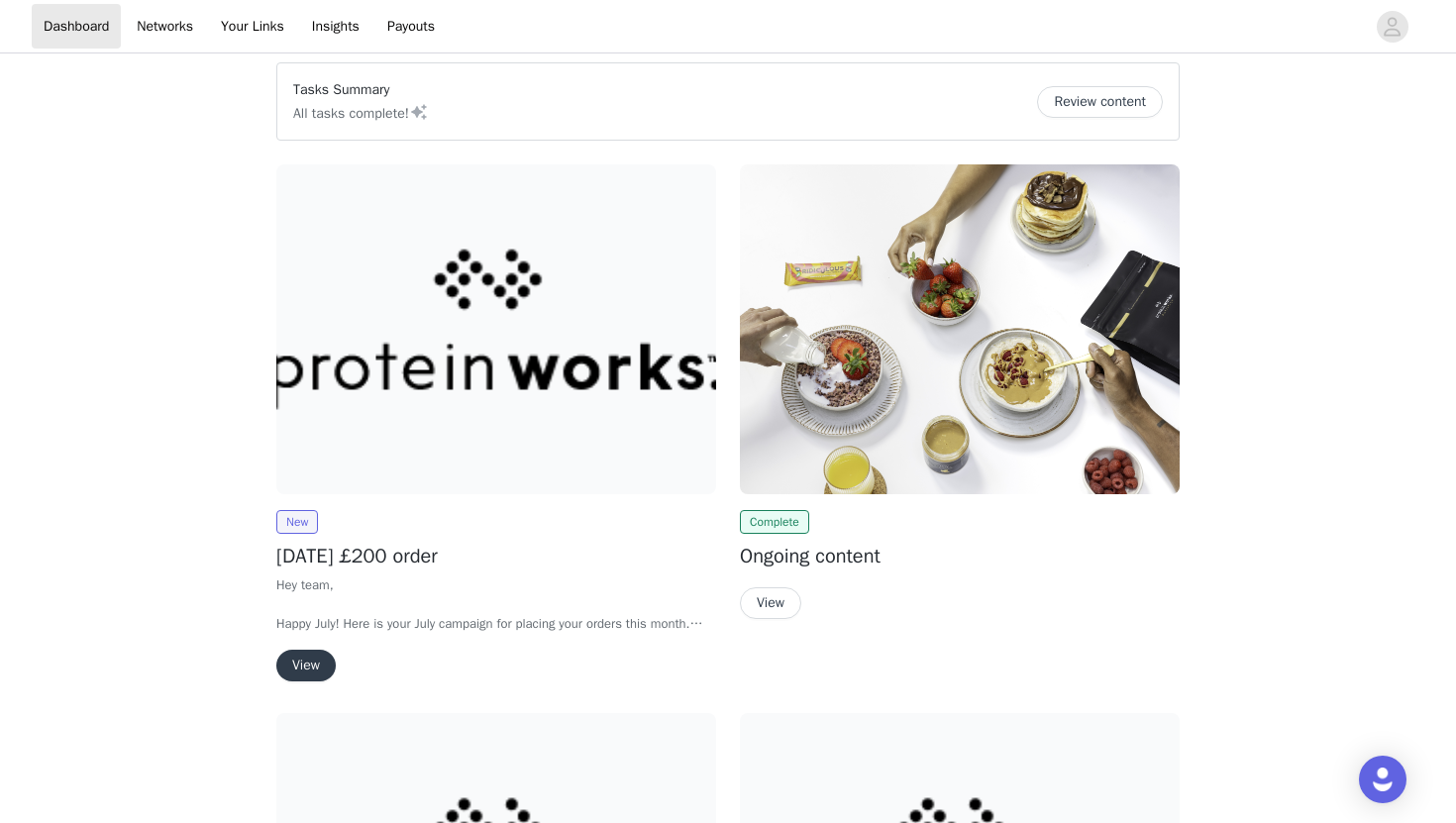 click on "View" at bounding box center (306, 666) 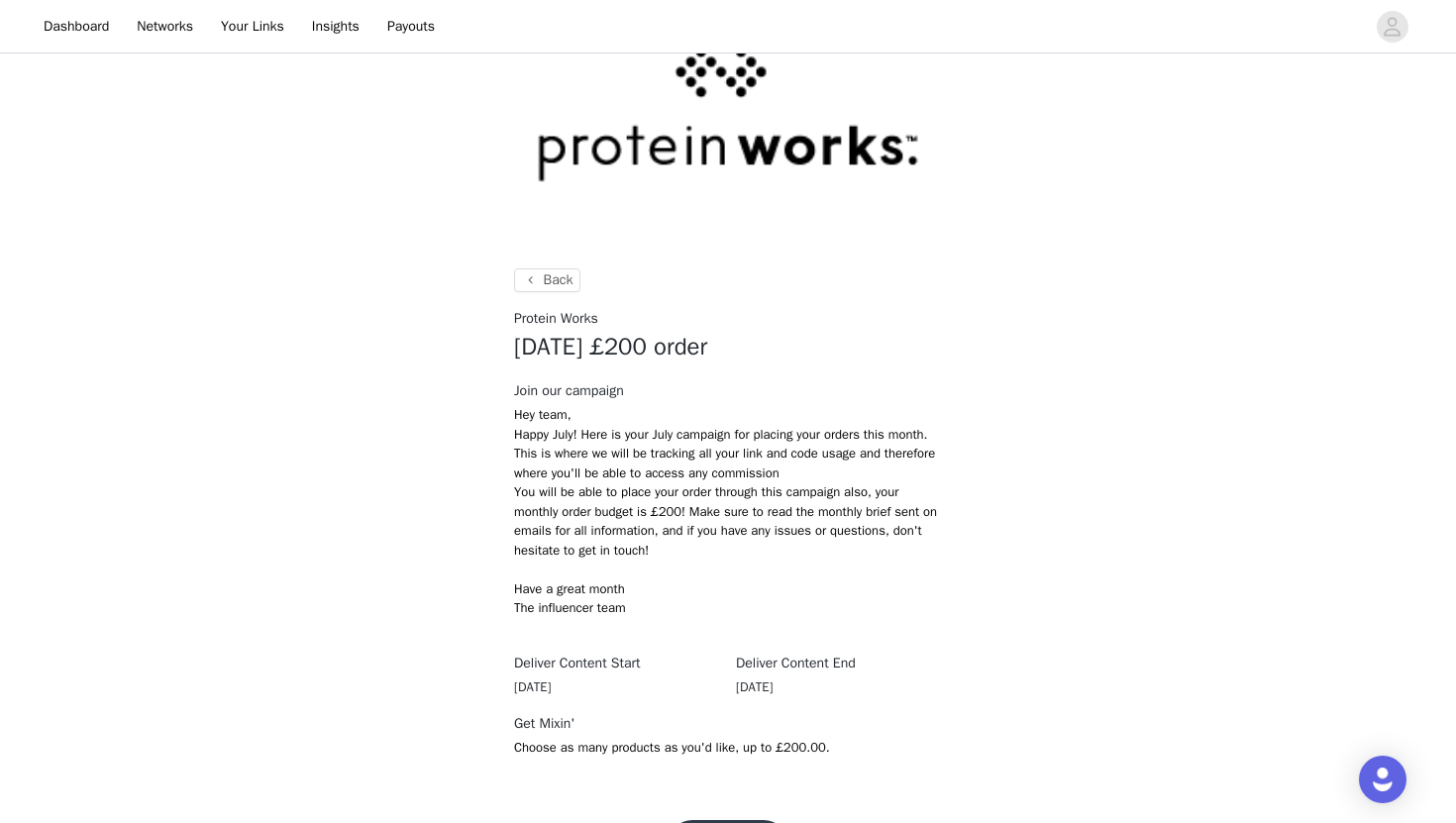 scroll, scrollTop: 151, scrollLeft: 0, axis: vertical 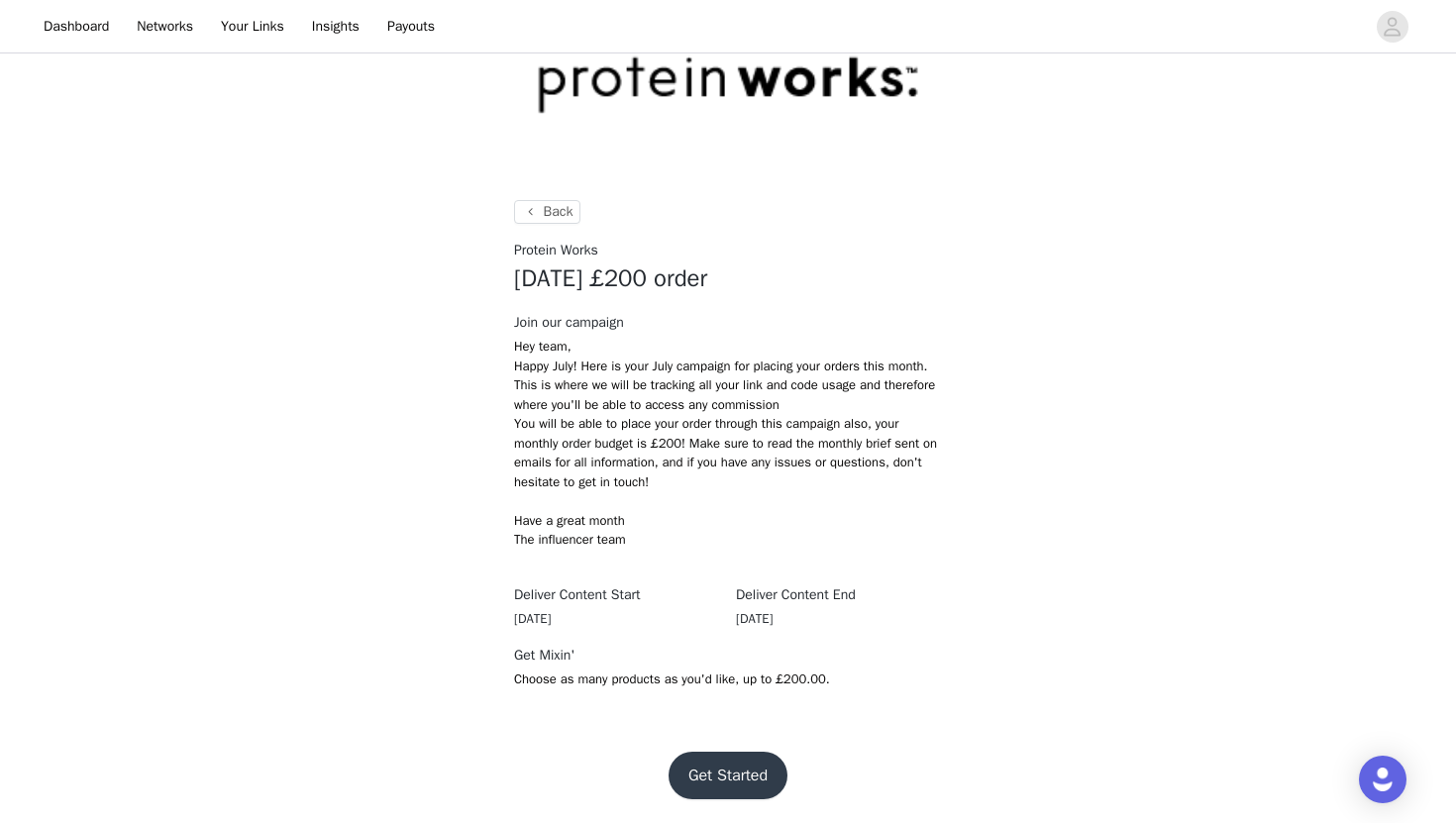 click on "Get Started" at bounding box center [728, 775] 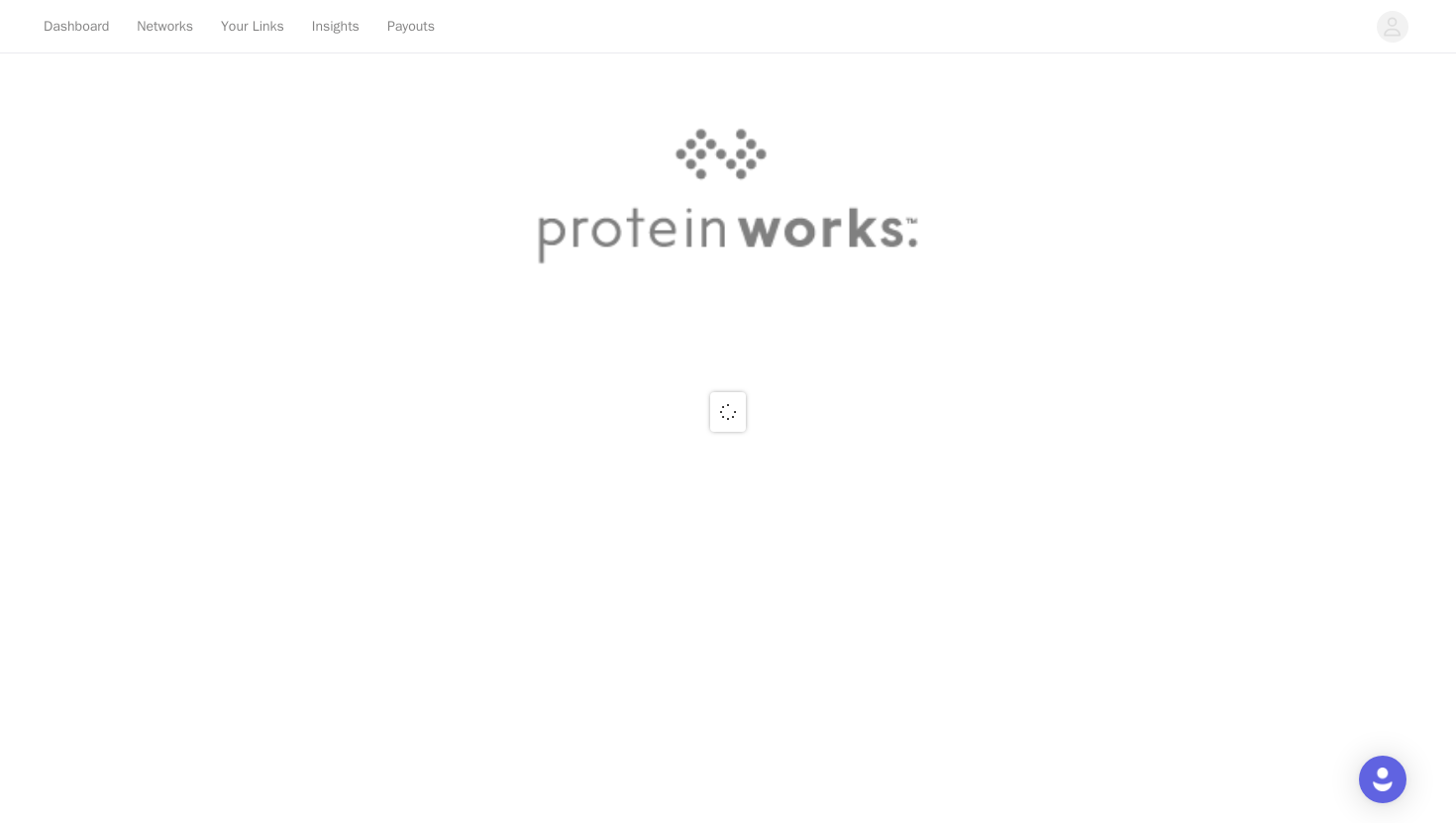 scroll, scrollTop: 0, scrollLeft: 0, axis: both 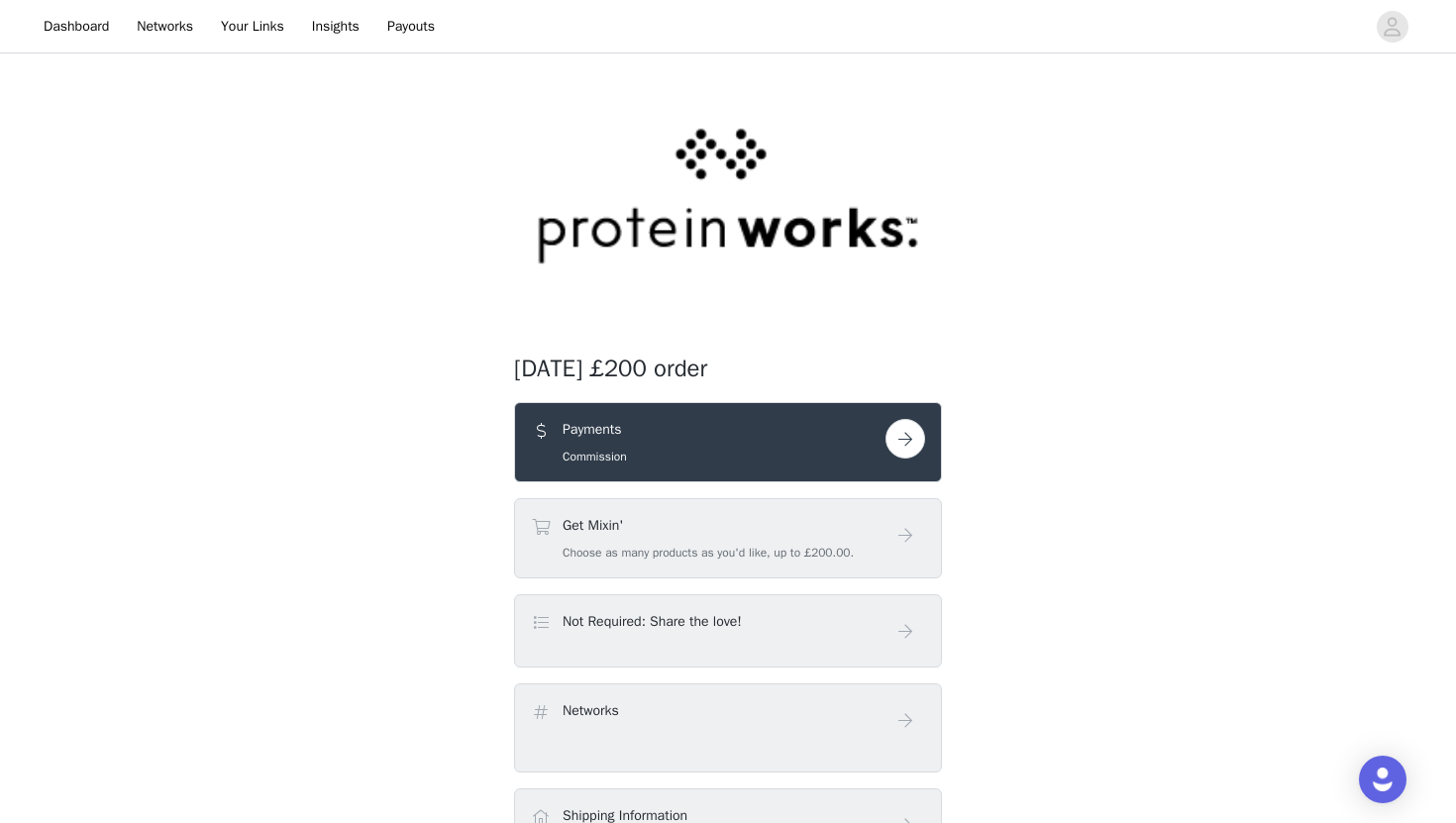 click at bounding box center [905, 439] 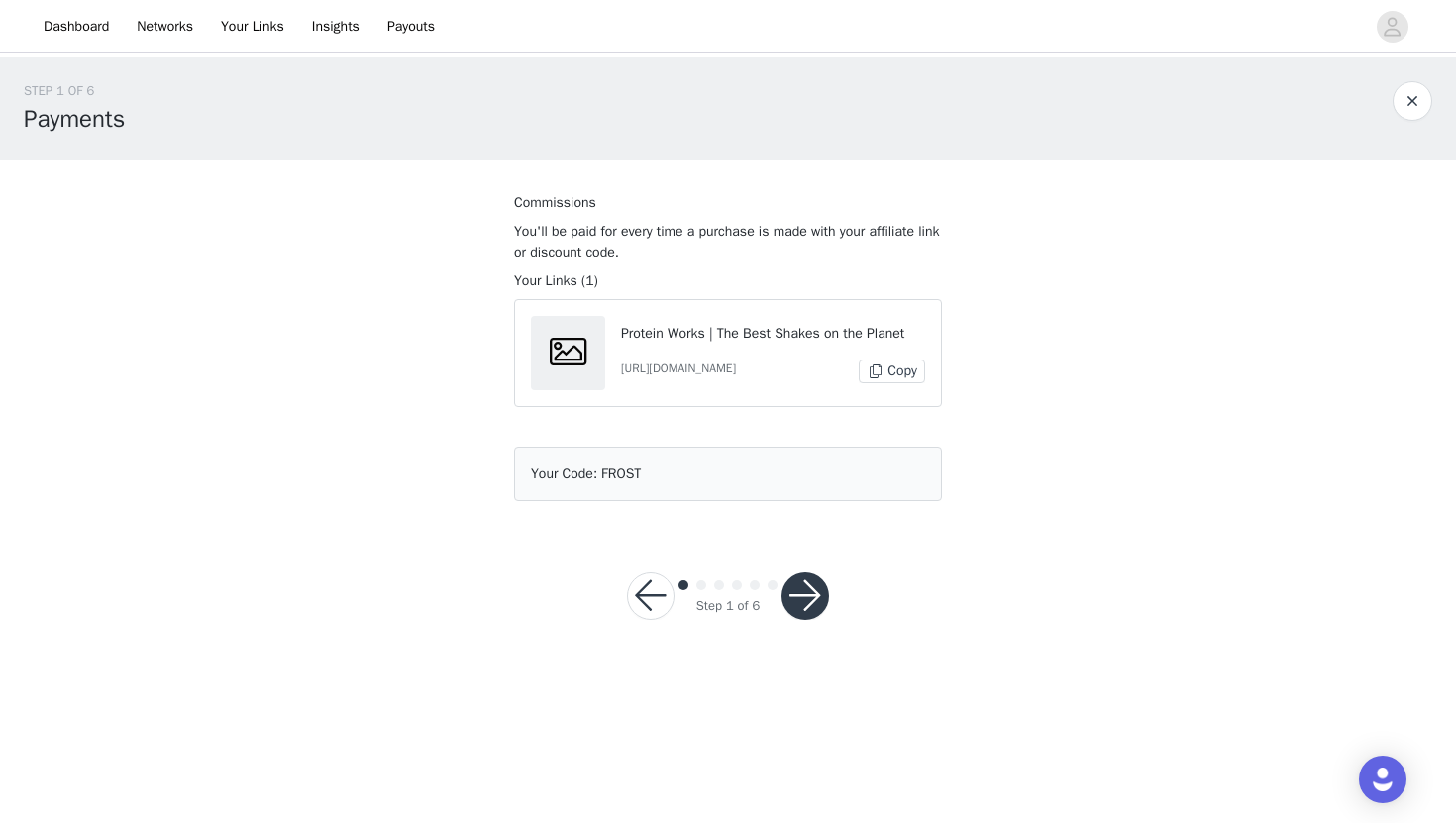 click at bounding box center (805, 596) 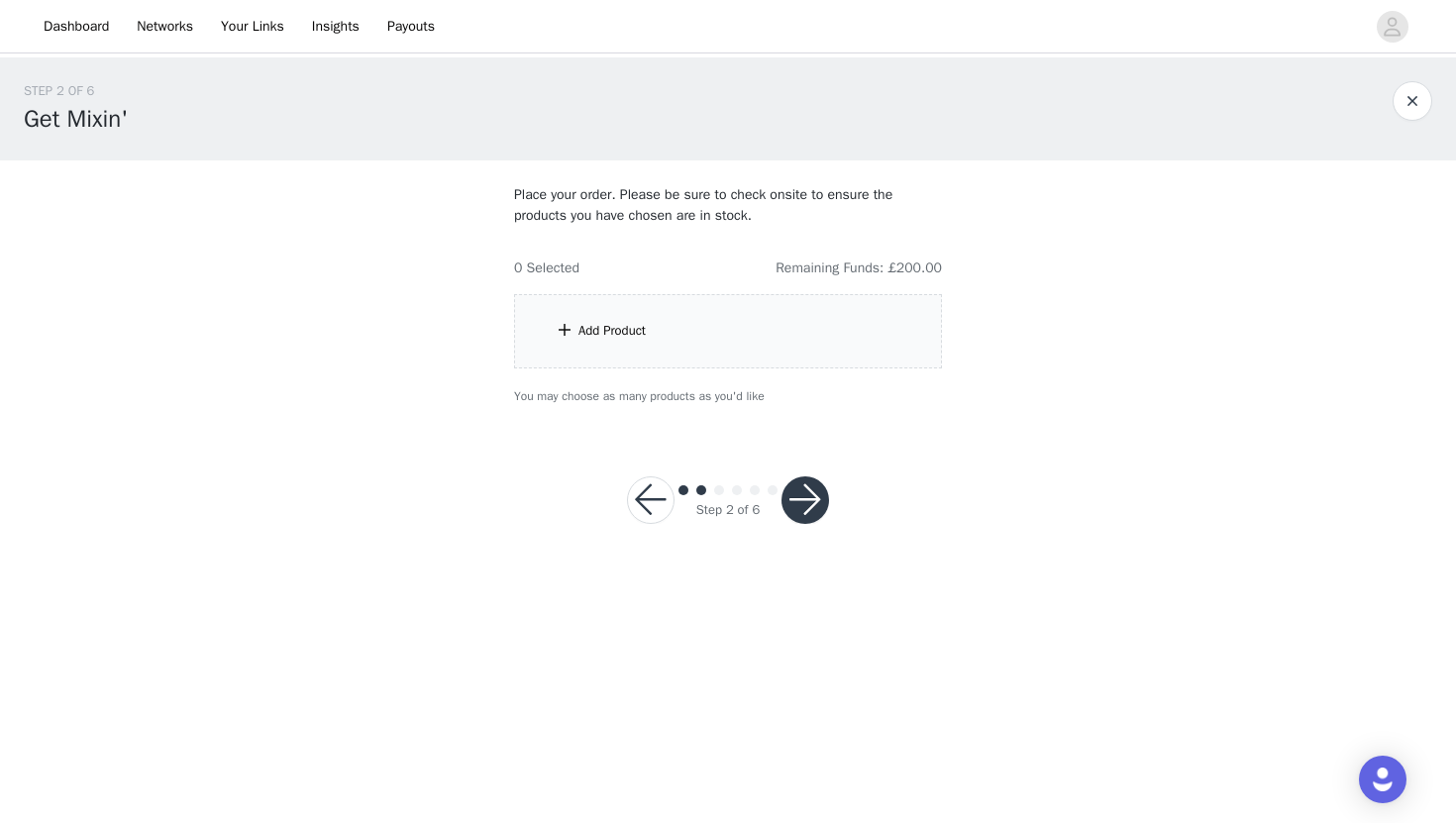 click on "Add Product" at bounding box center (728, 331) 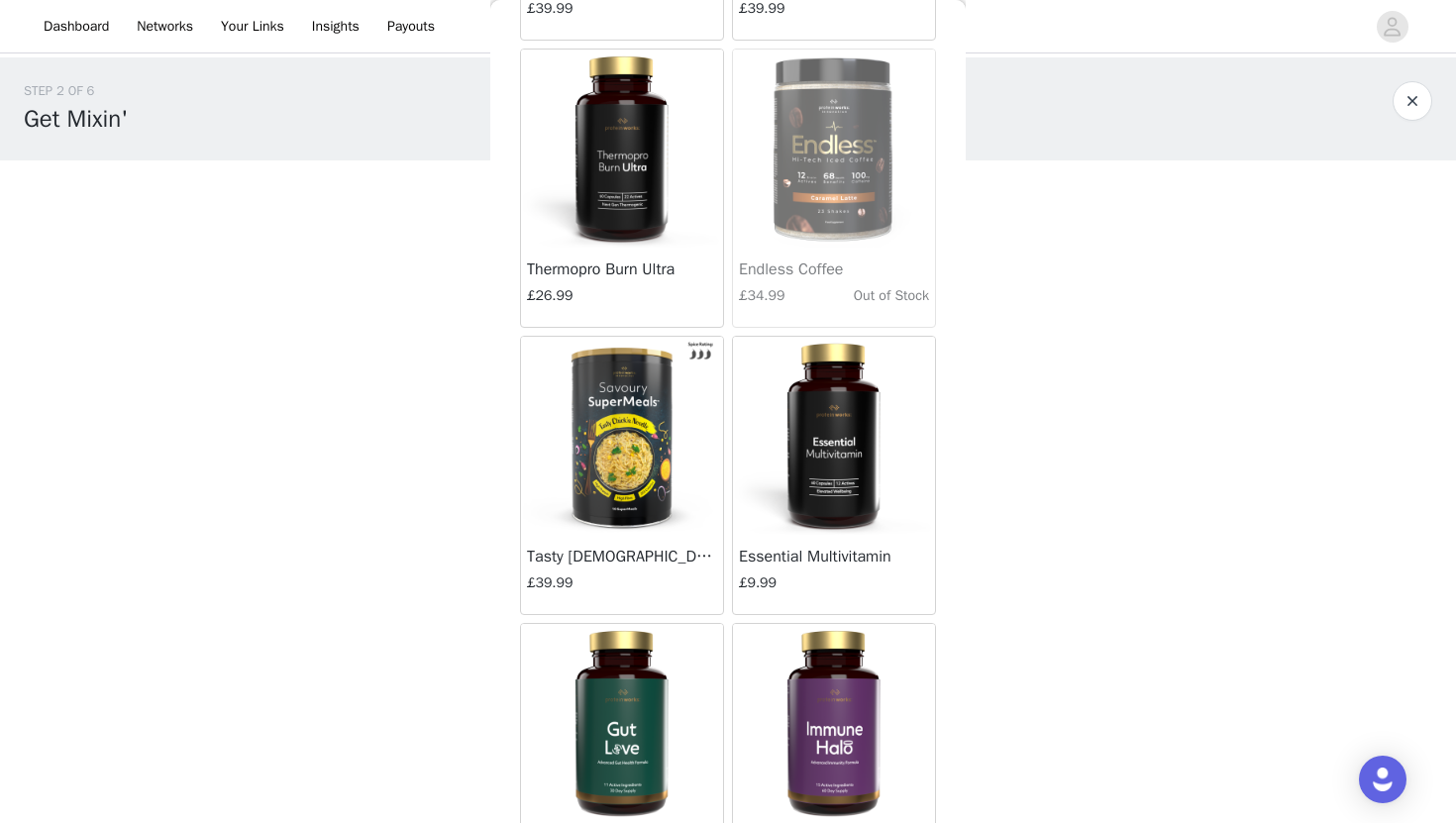 scroll, scrollTop: 2072, scrollLeft: 0, axis: vertical 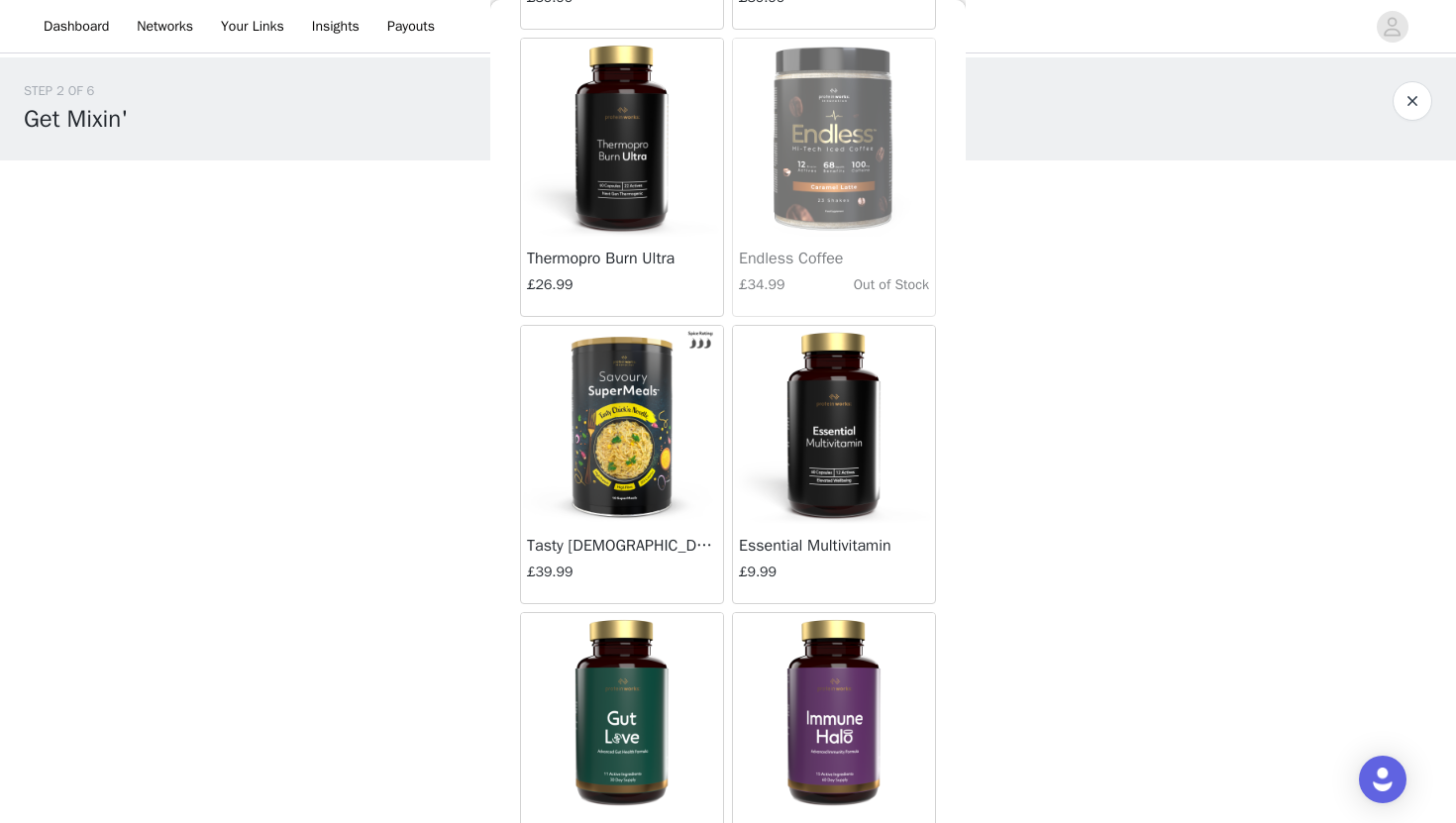 click at bounding box center [834, 425] 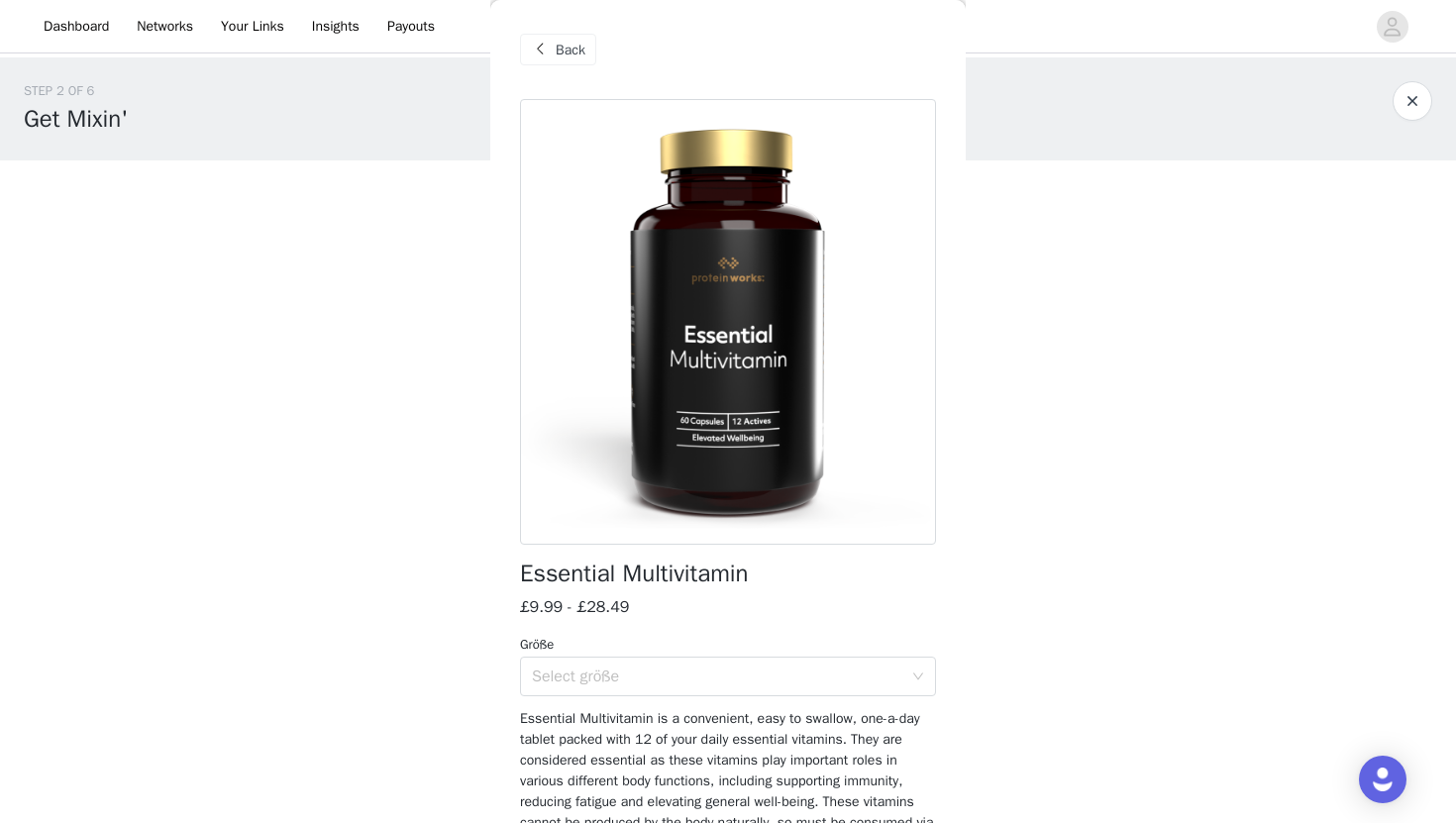 scroll, scrollTop: 67, scrollLeft: 0, axis: vertical 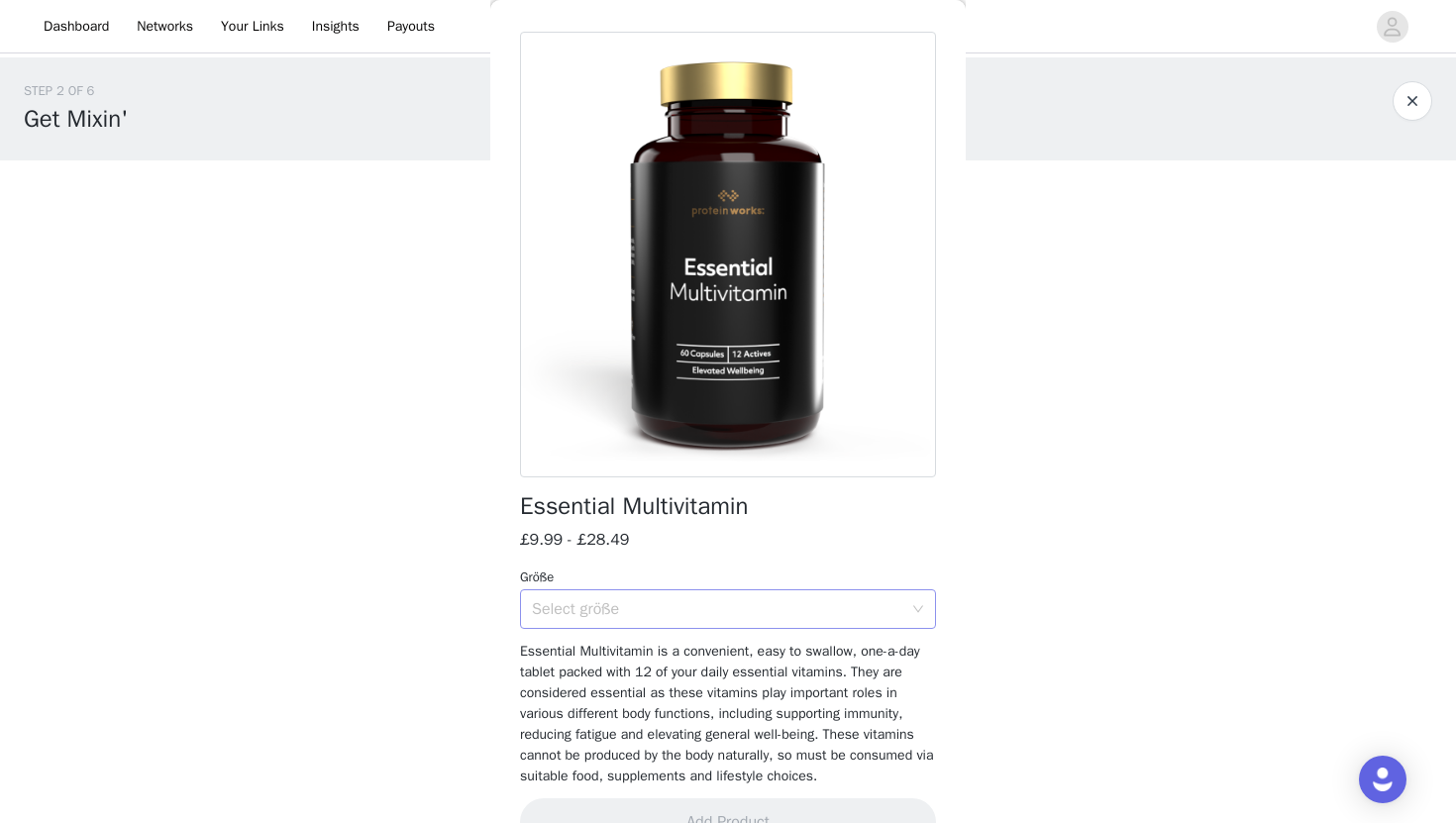 click on "Select größe" at bounding box center [721, 609] 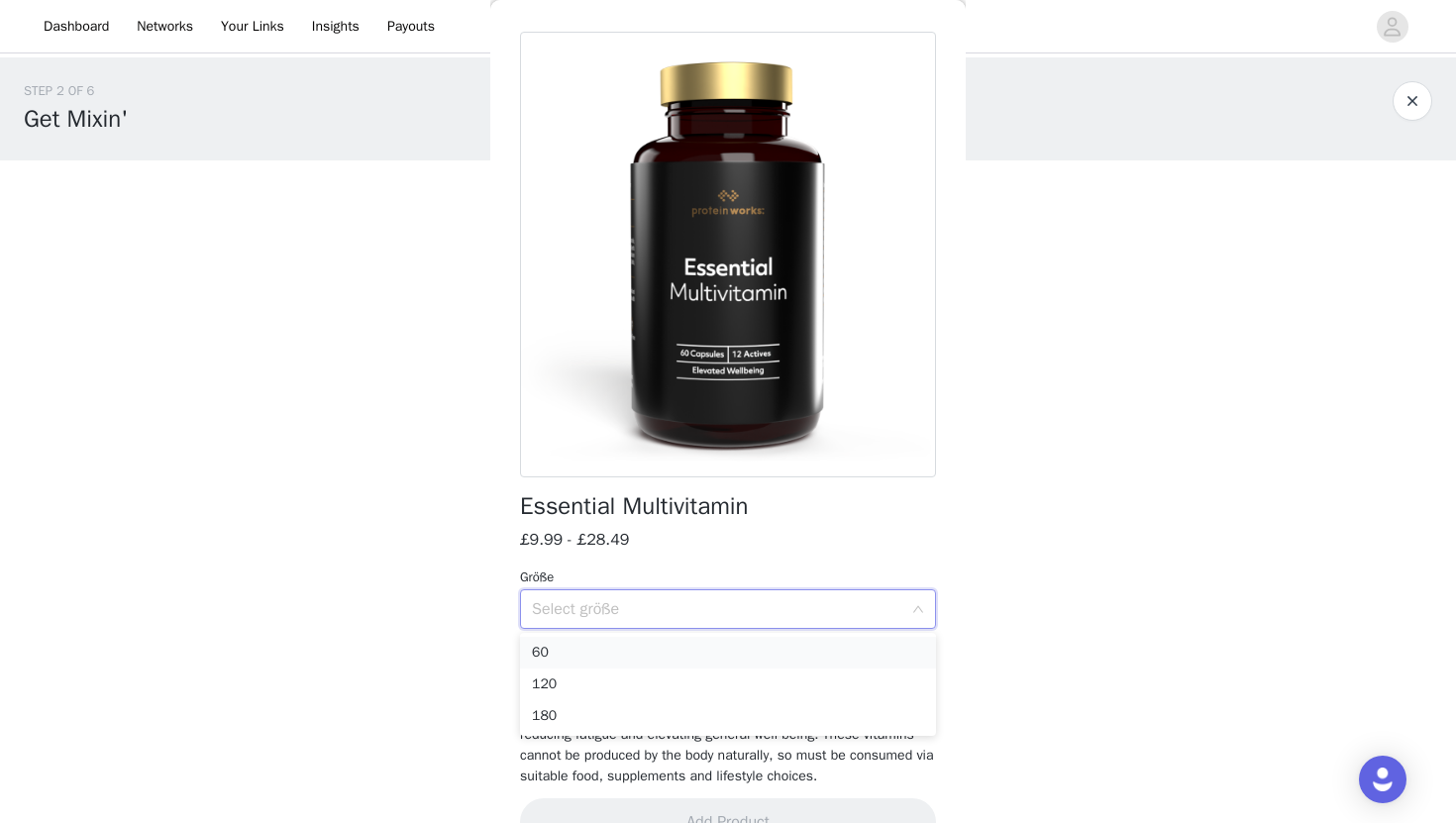 click on "60" at bounding box center [728, 653] 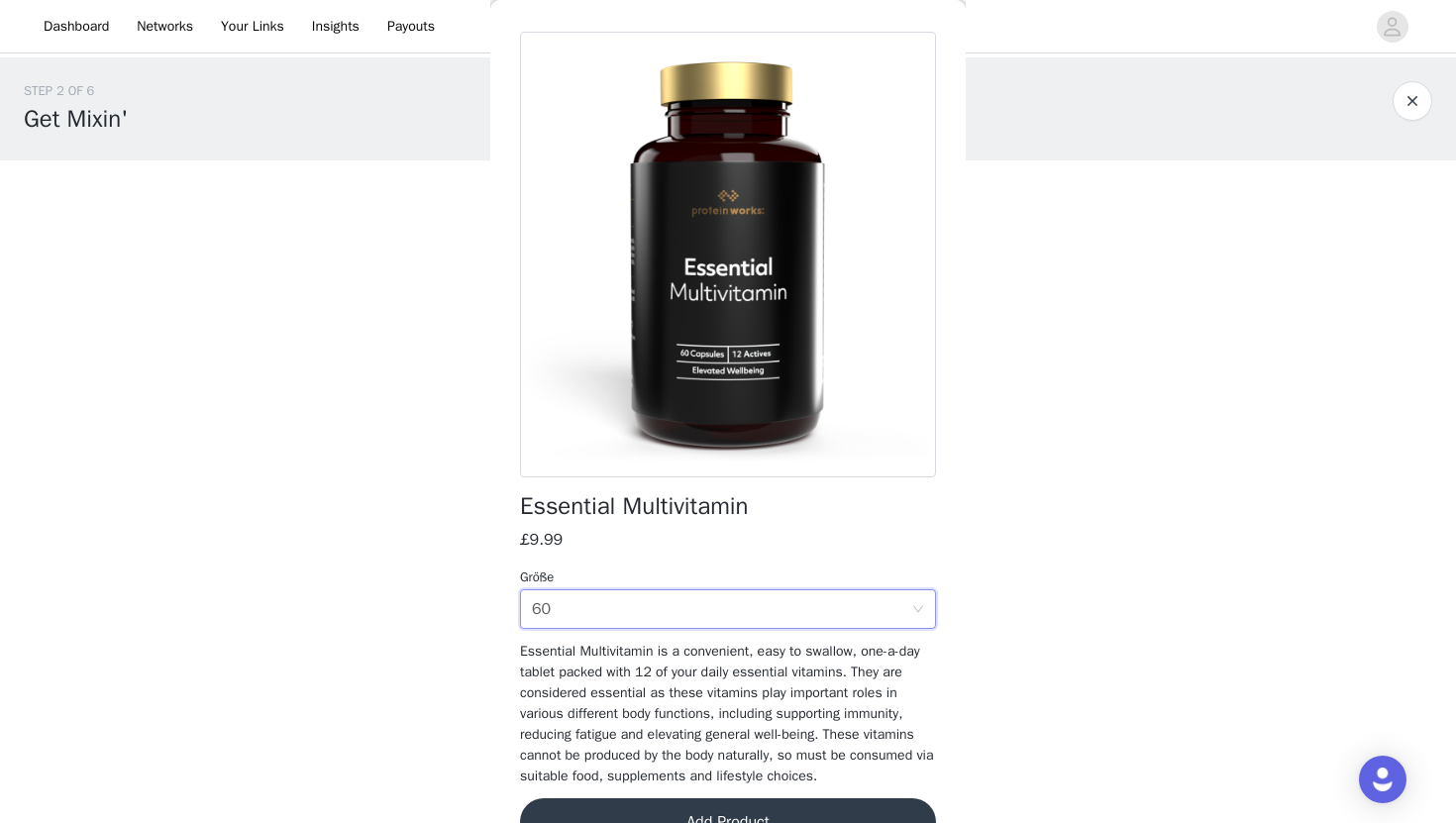 scroll, scrollTop: 113, scrollLeft: 0, axis: vertical 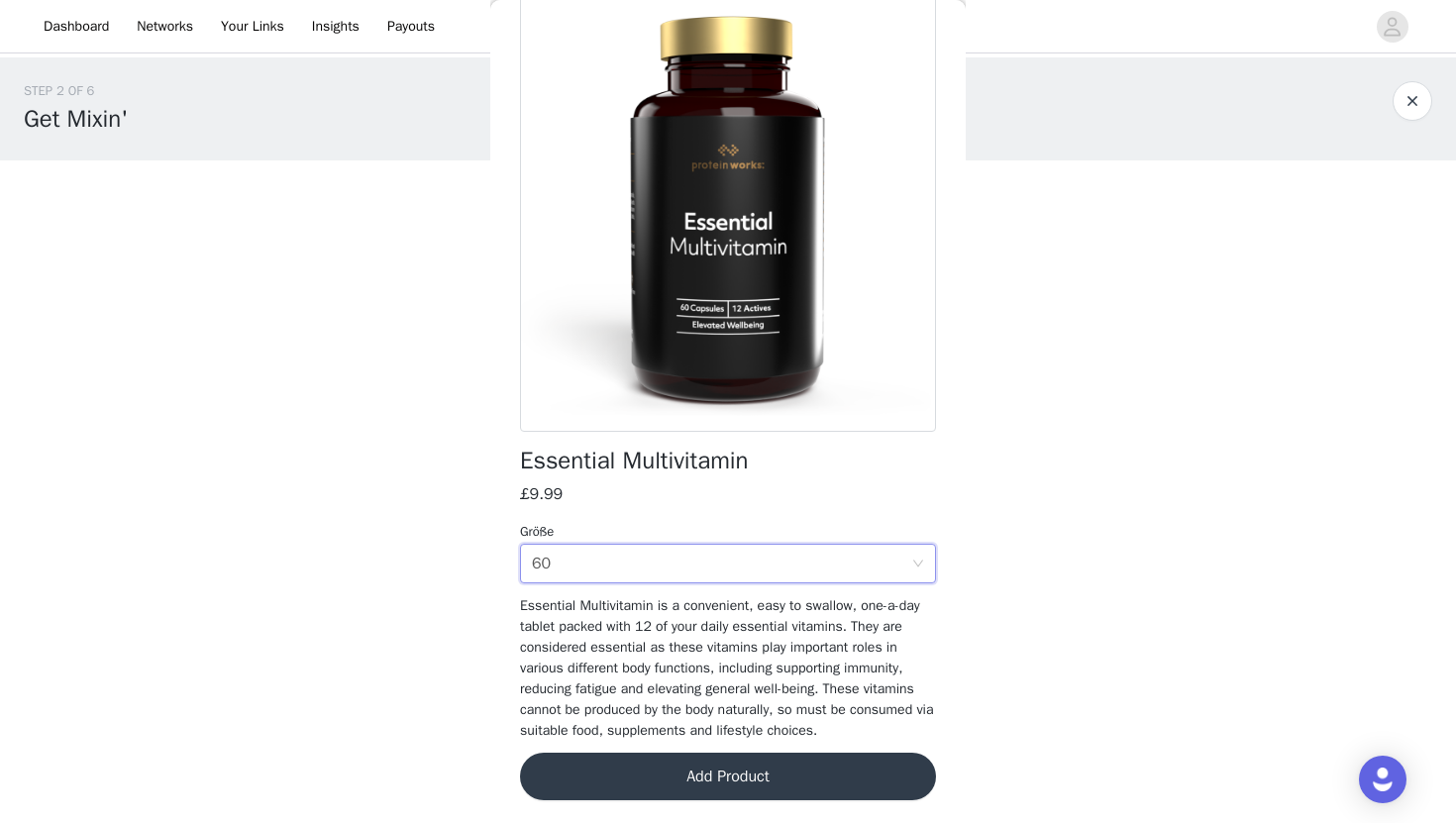 click on "Add Product" at bounding box center [728, 776] 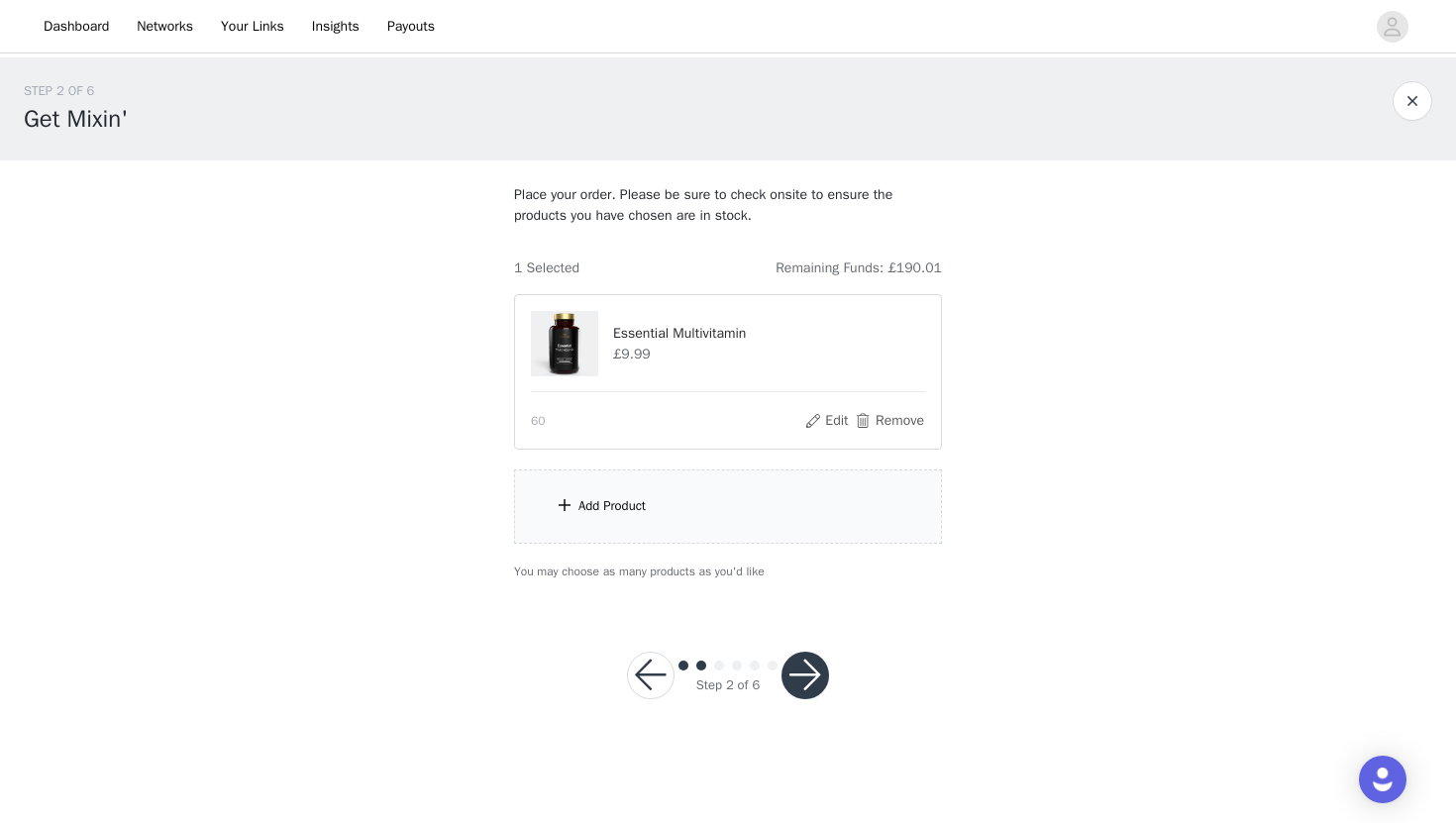 click on "Add Product" at bounding box center [728, 506] 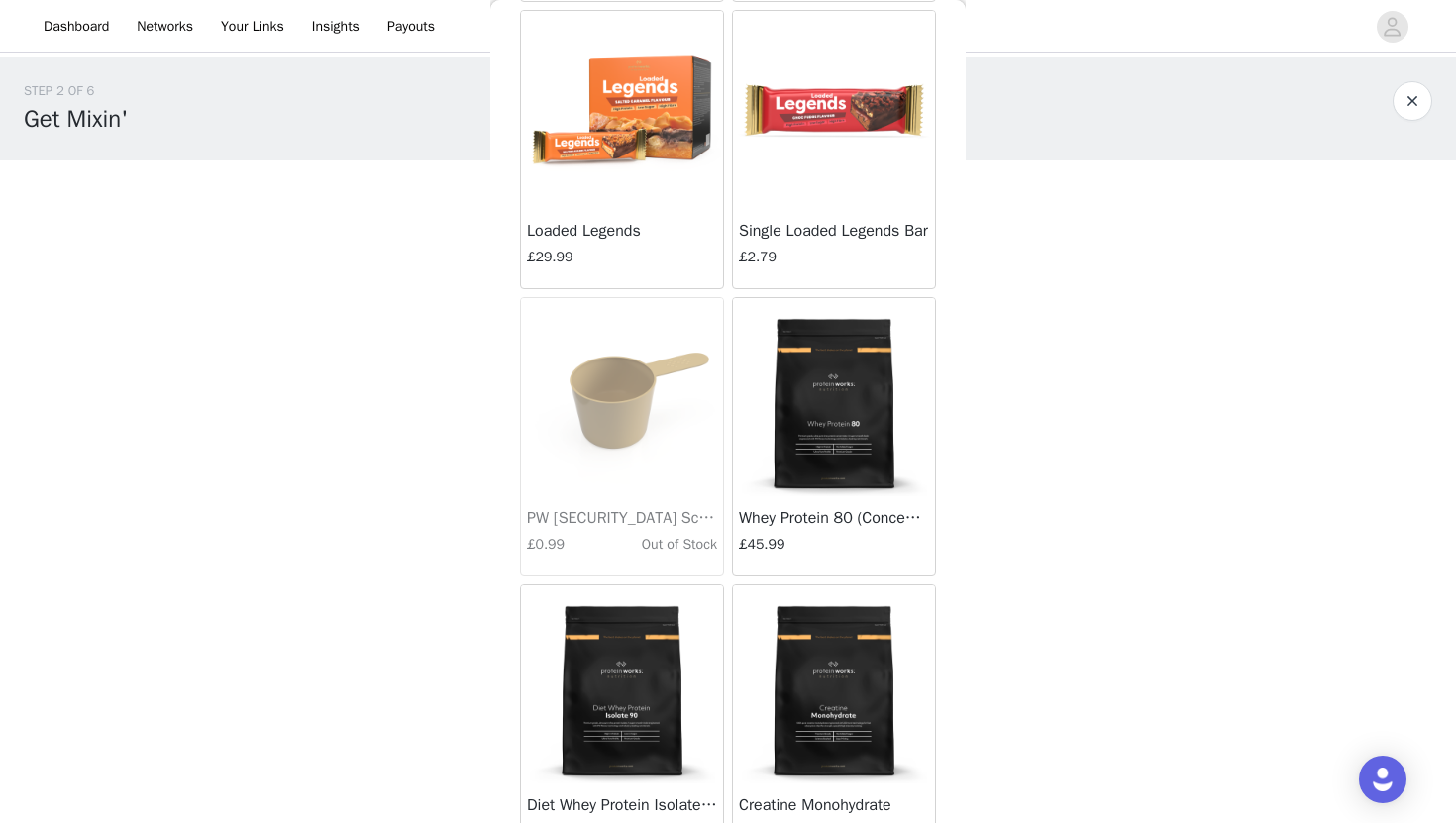 scroll, scrollTop: 3253, scrollLeft: 0, axis: vertical 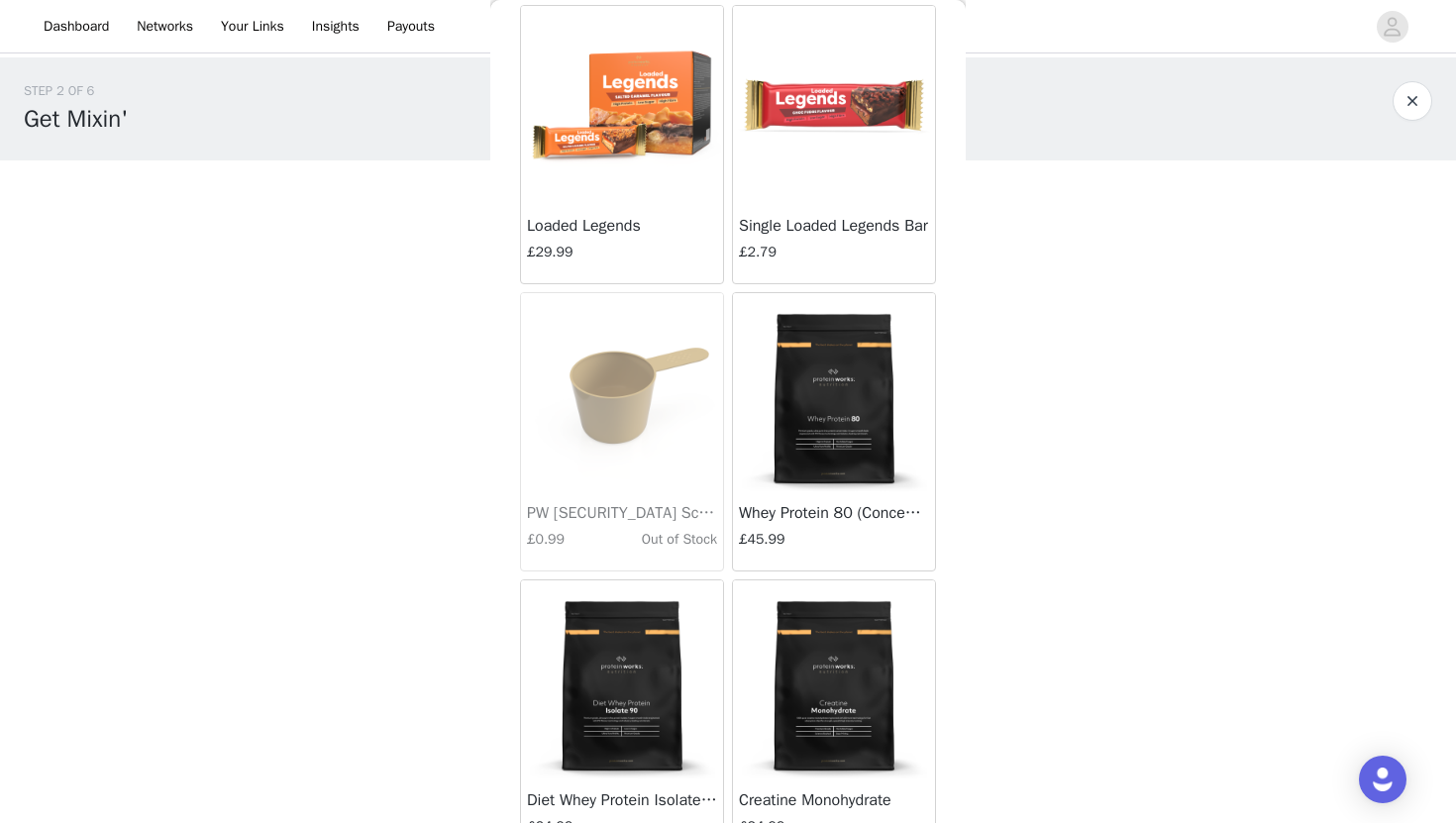 click at bounding box center [834, 392] 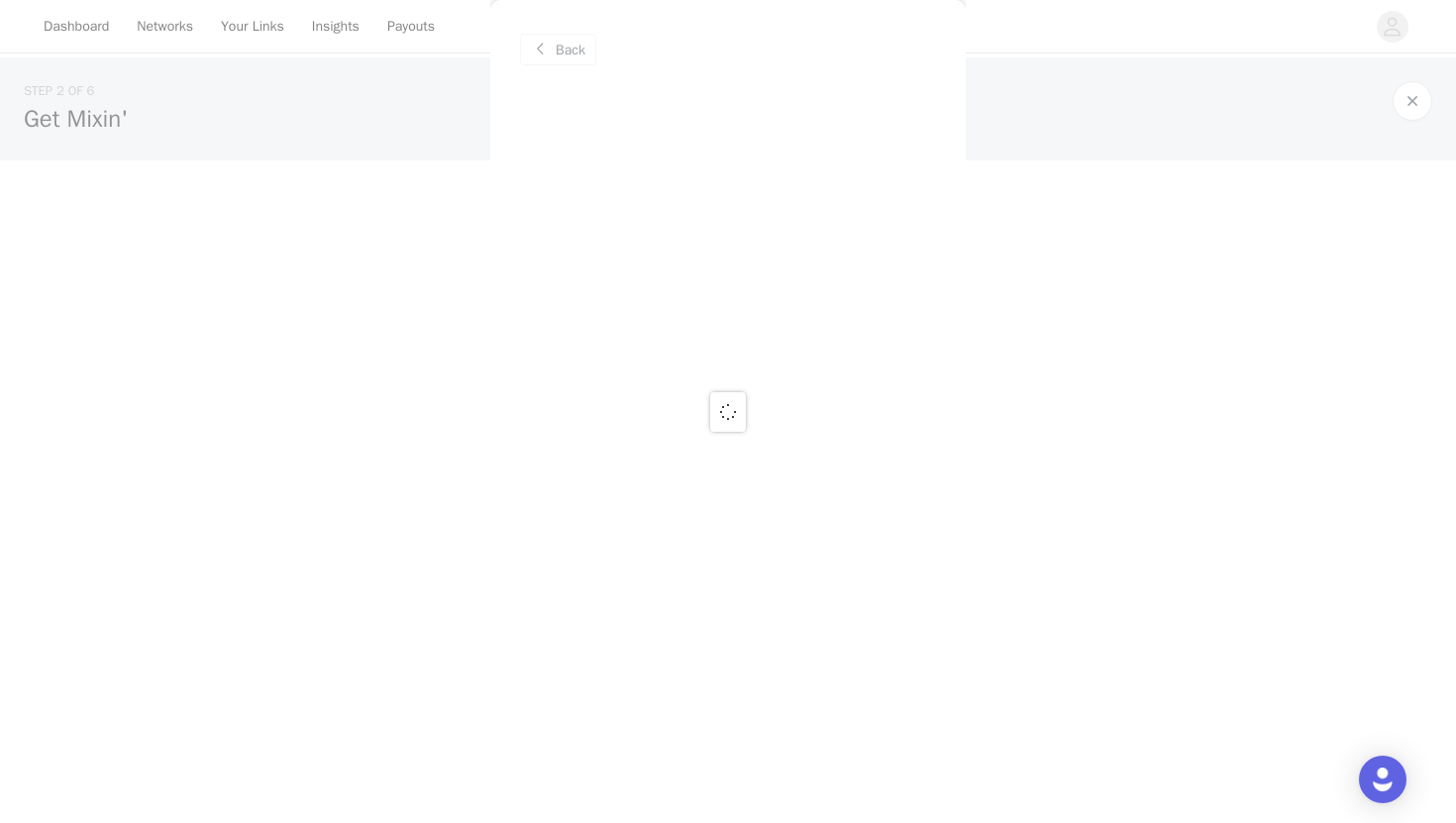 scroll, scrollTop: 0, scrollLeft: 0, axis: both 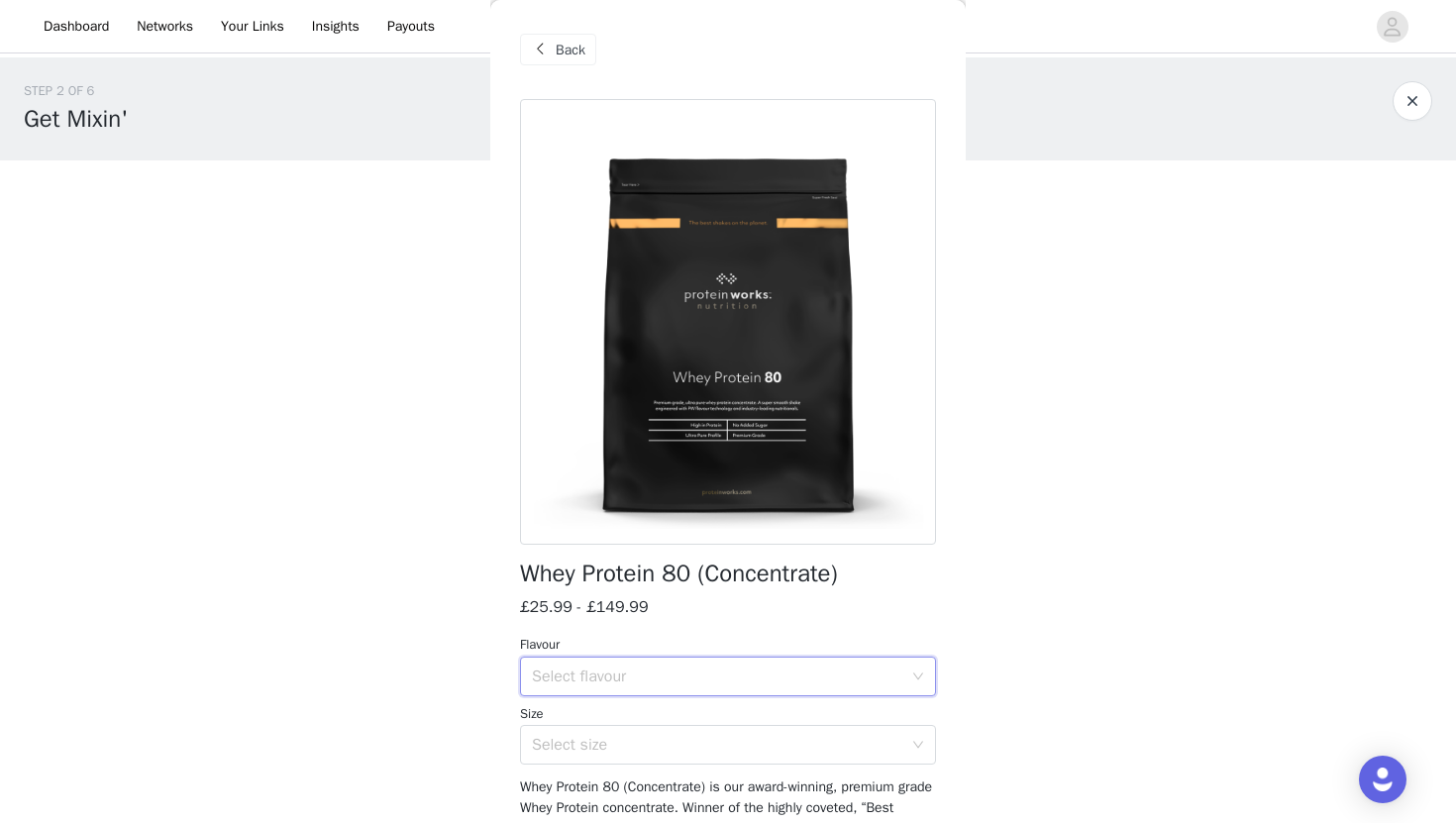 click on "Select flavour" at bounding box center [721, 676] 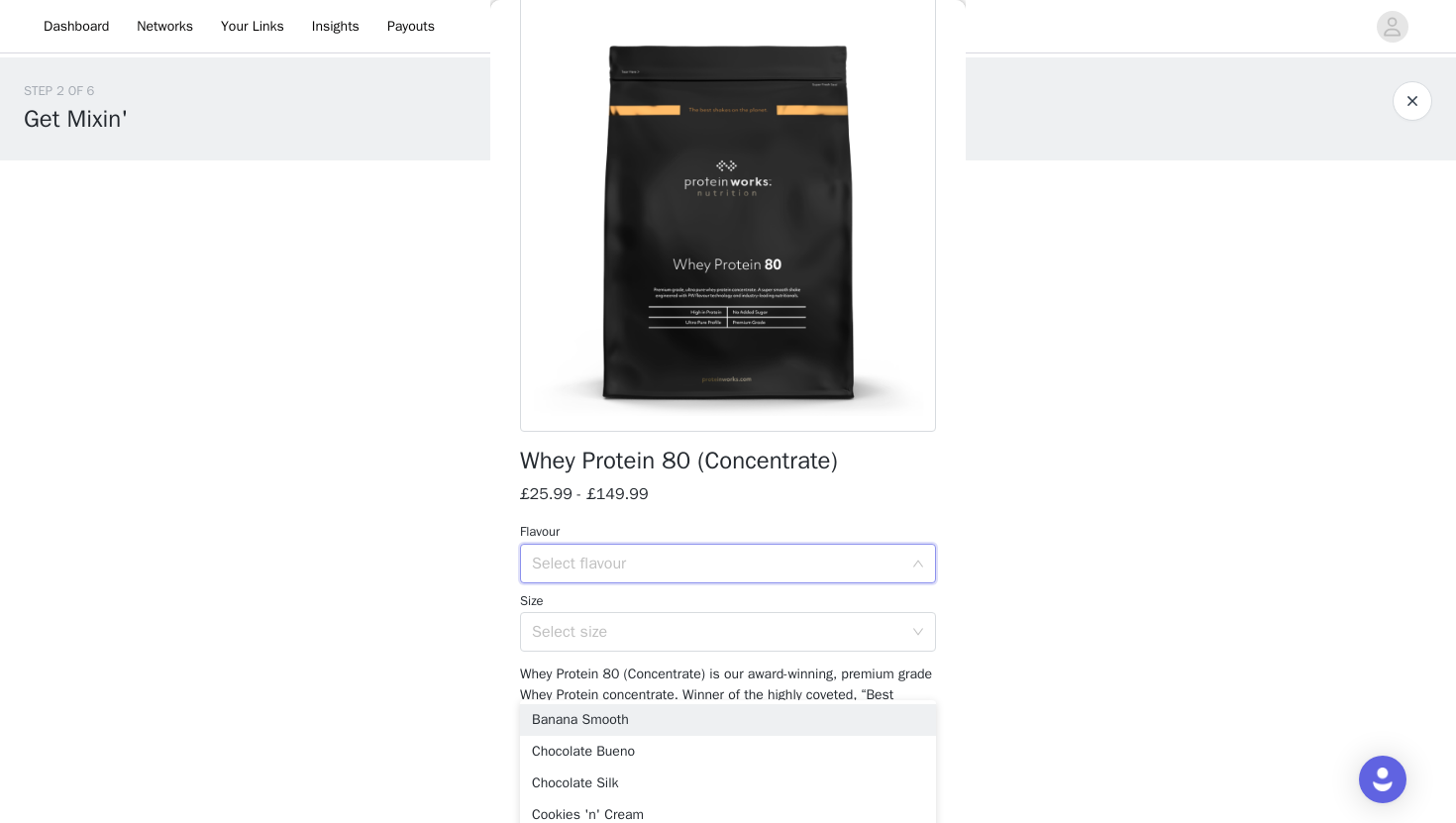 scroll, scrollTop: 130, scrollLeft: 0, axis: vertical 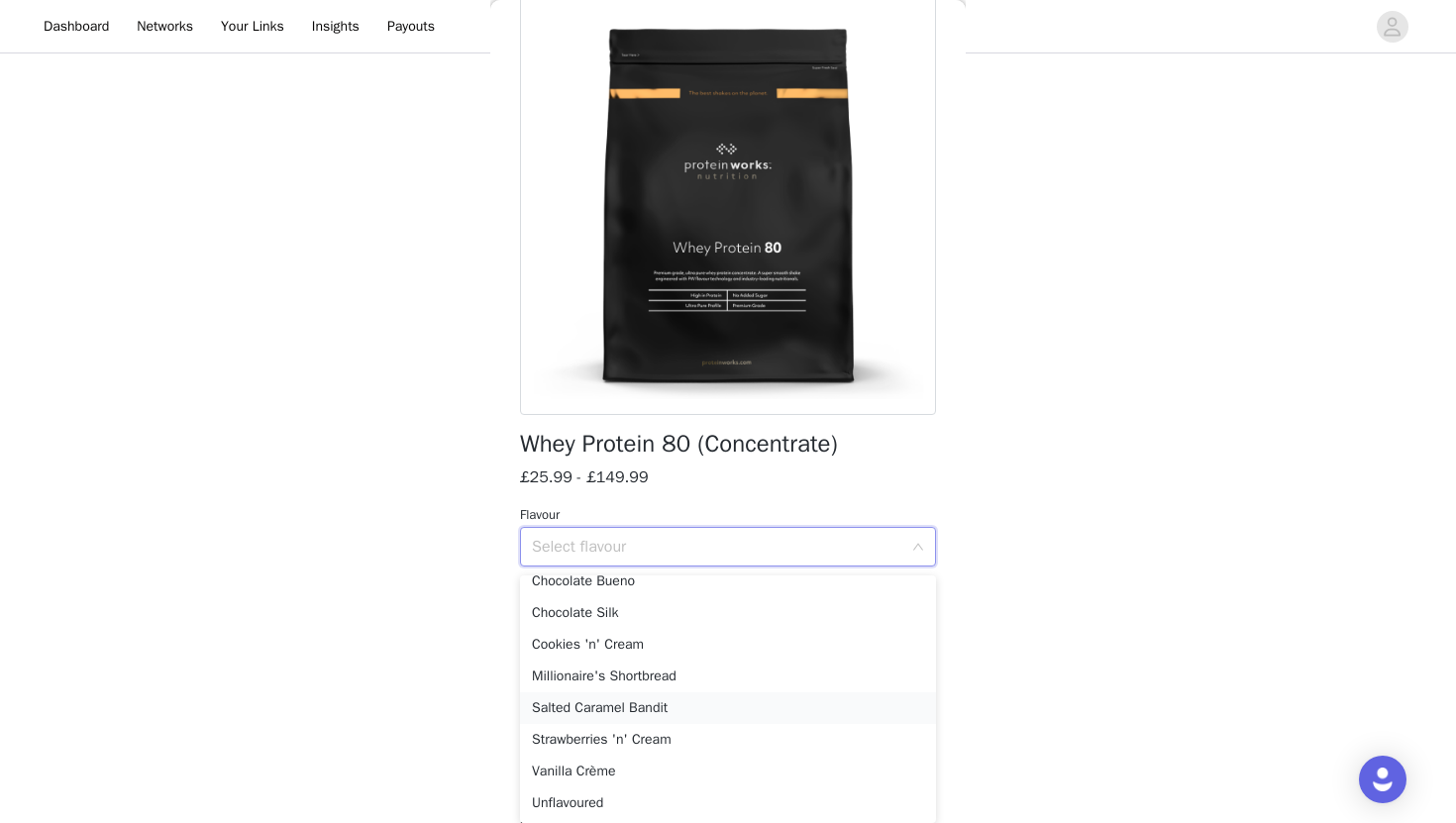 click on "Salted Caramel Bandit" at bounding box center [728, 708] 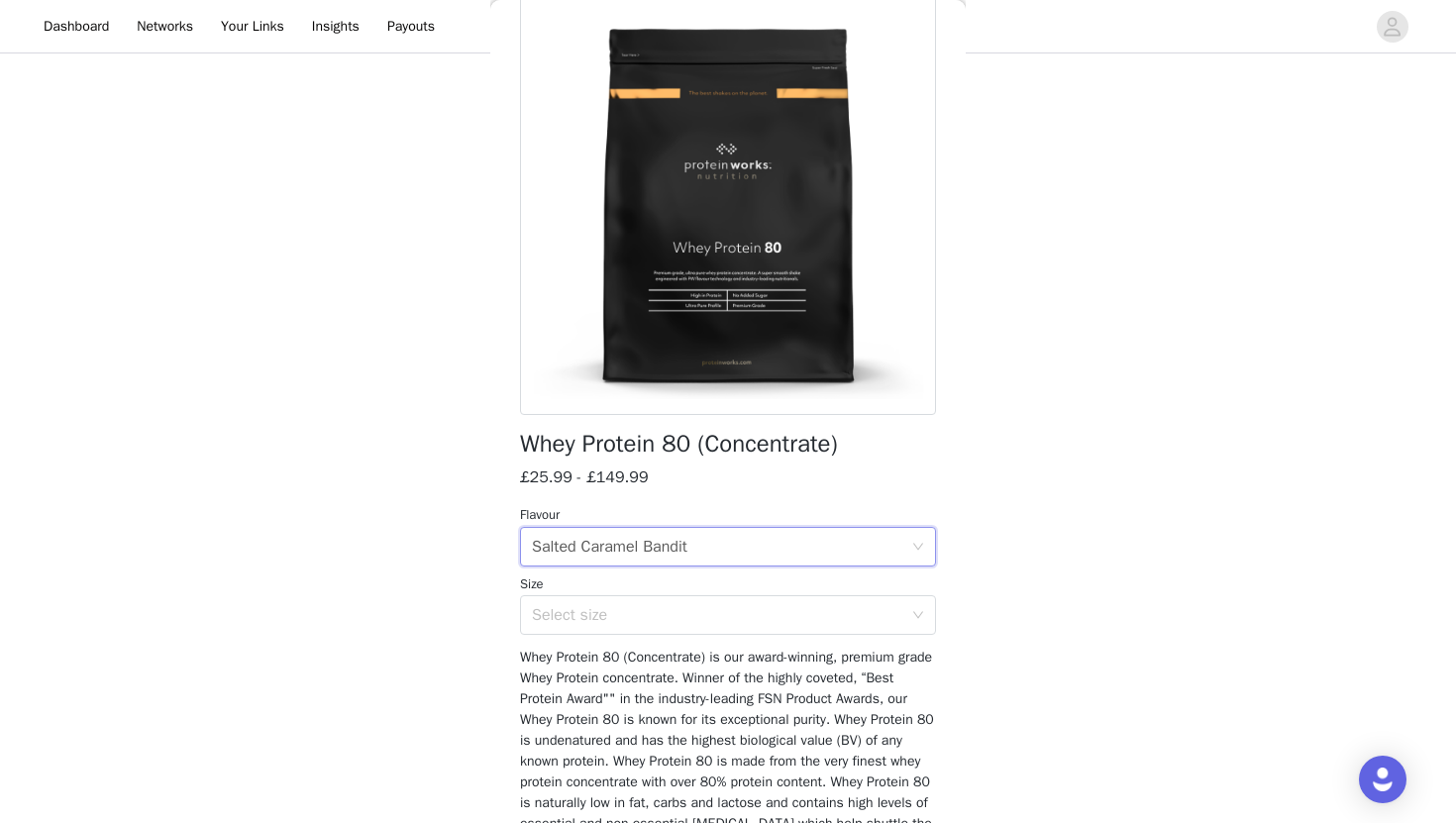 scroll, scrollTop: 0, scrollLeft: 0, axis: both 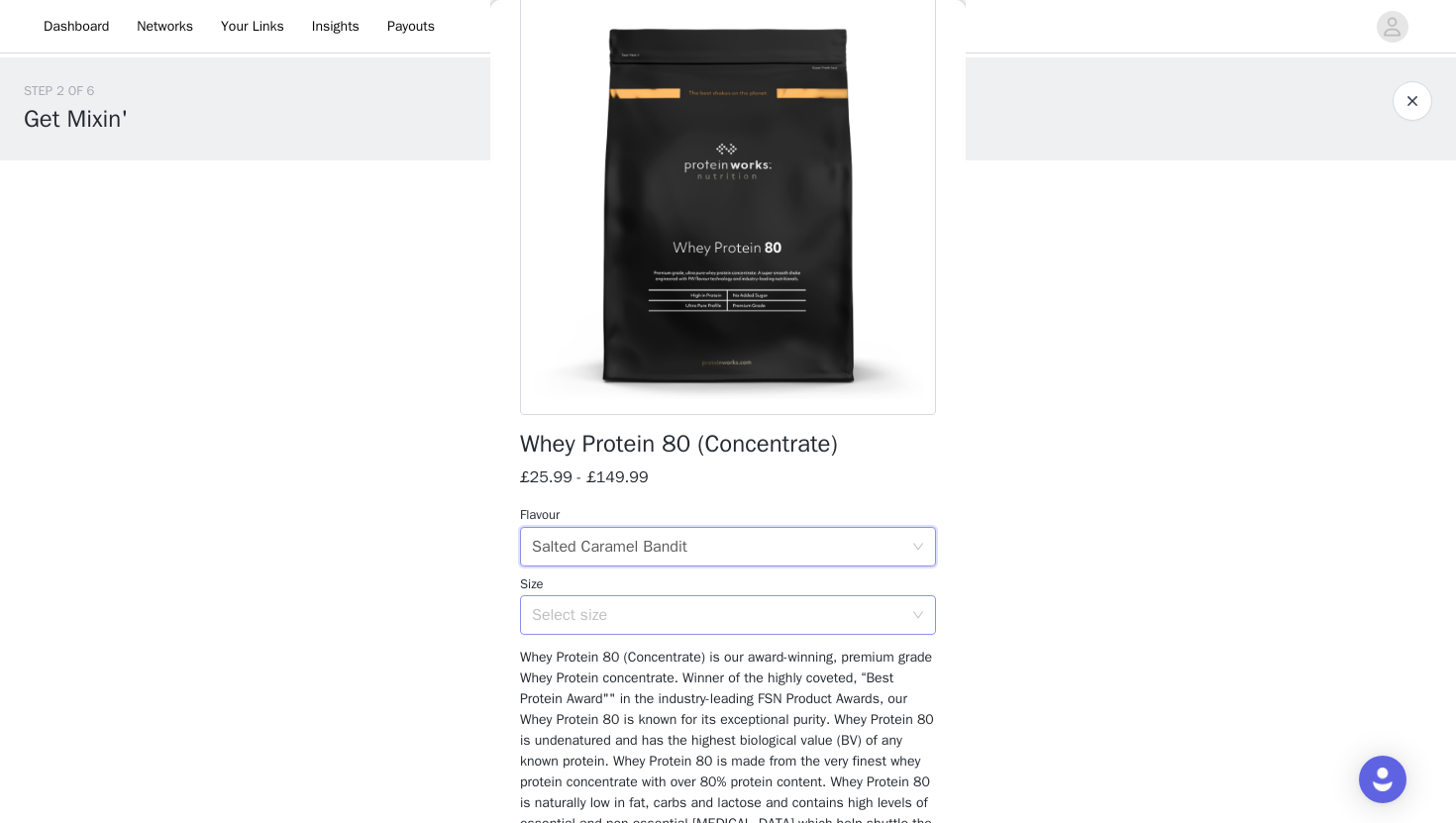 click on "Select size" at bounding box center [721, 615] 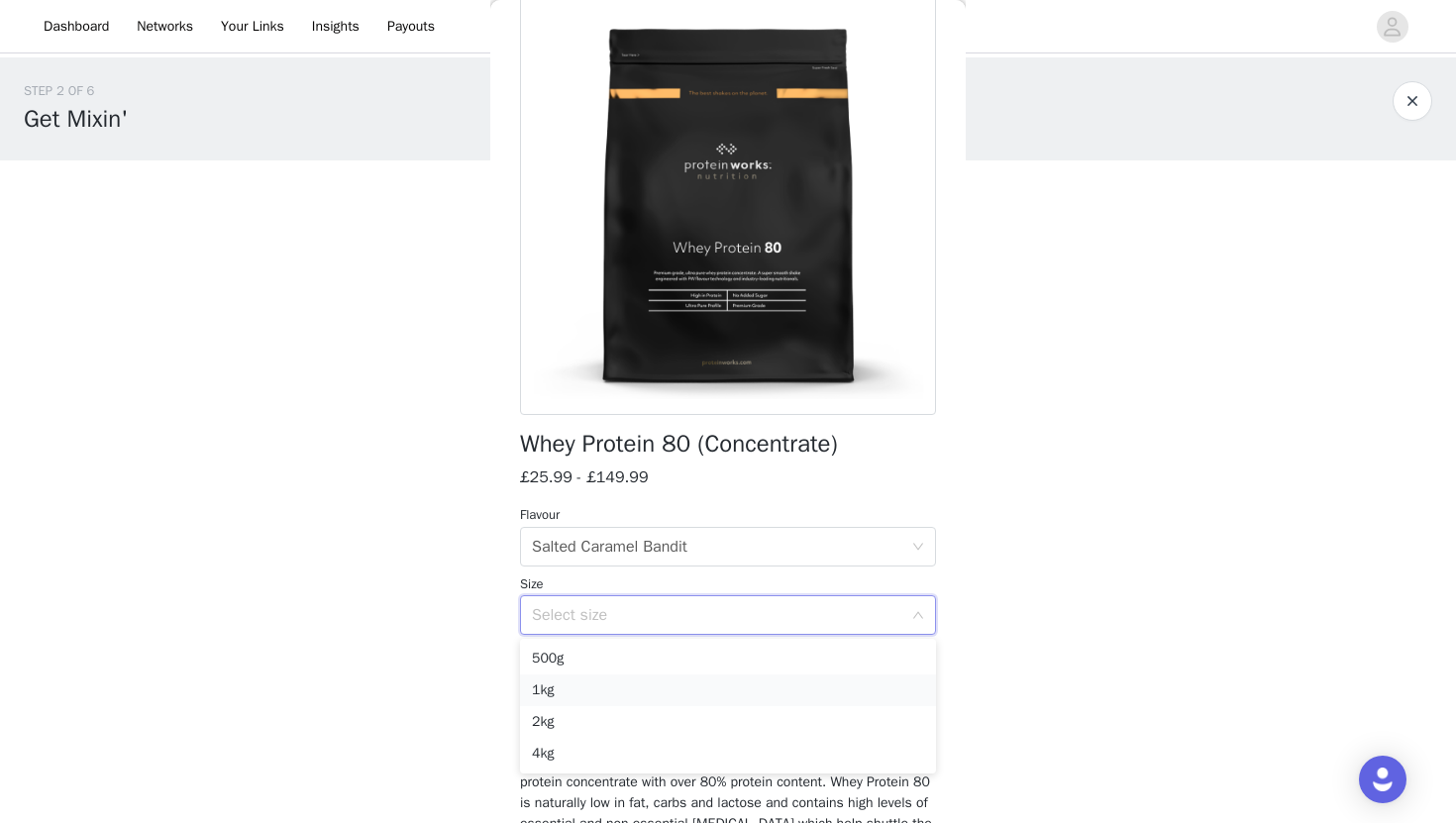 click on "1kg" at bounding box center [728, 690] 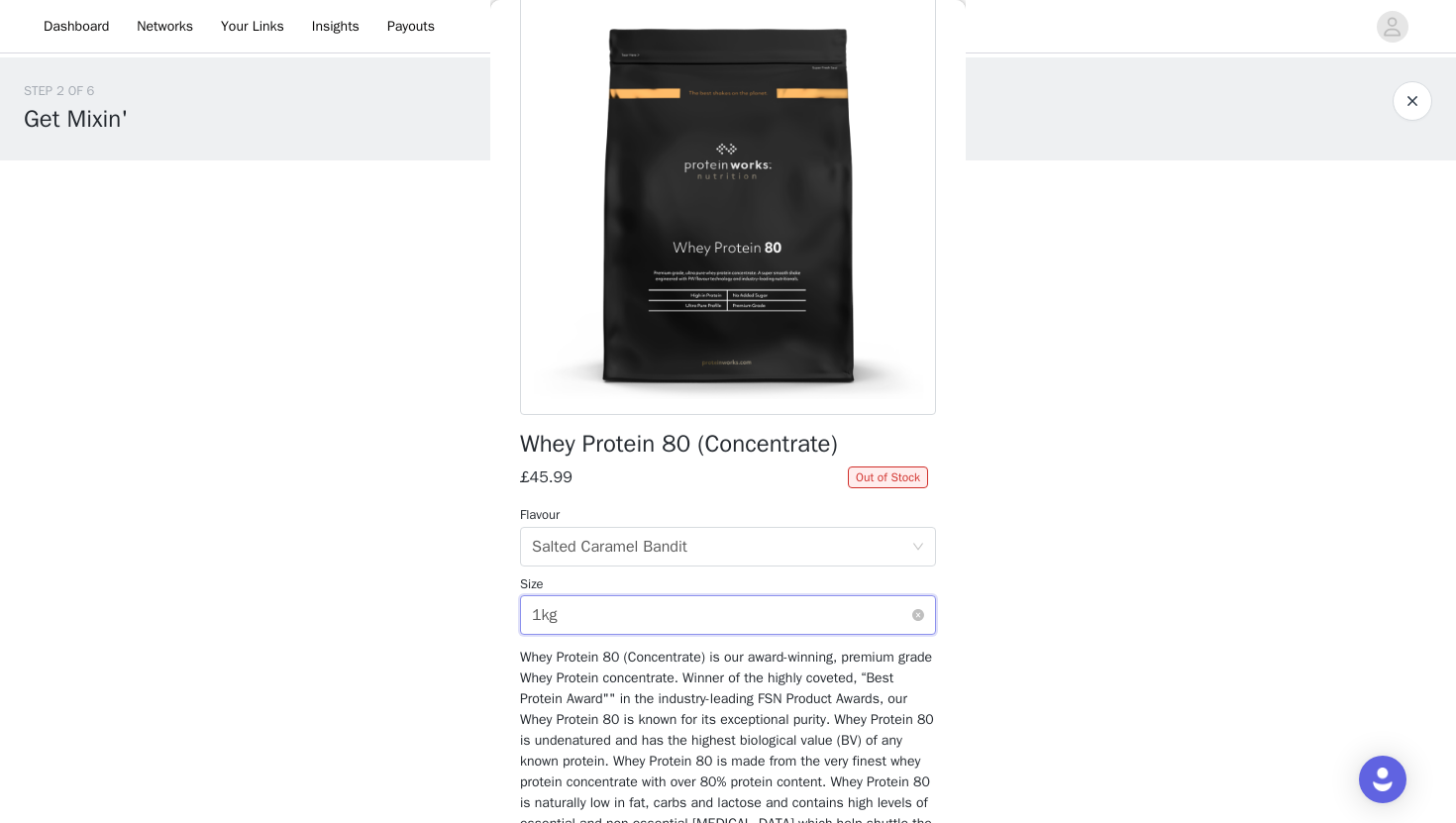 click on "Select size 1kg" at bounding box center (721, 615) 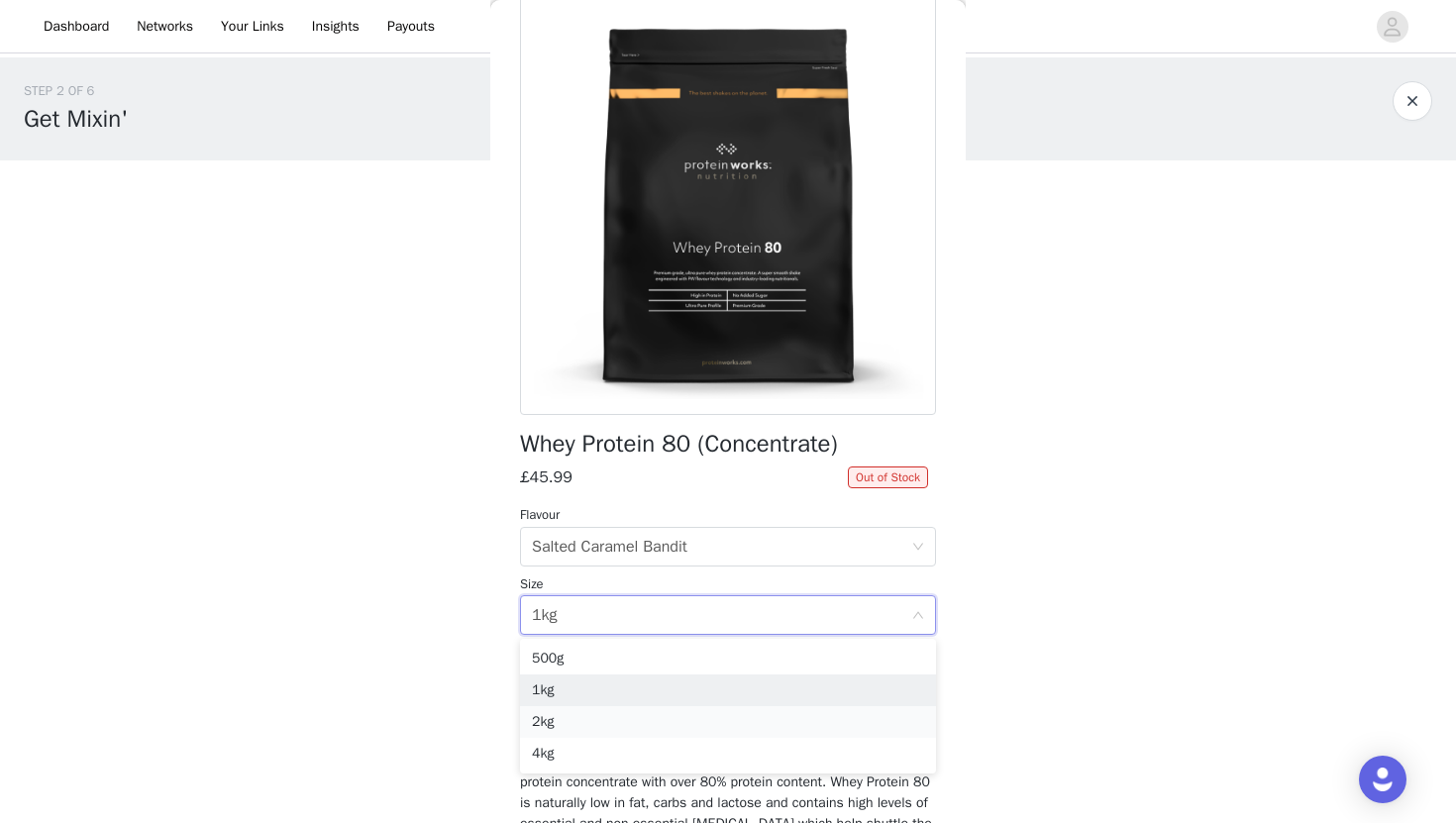 click on "2kg" at bounding box center [728, 722] 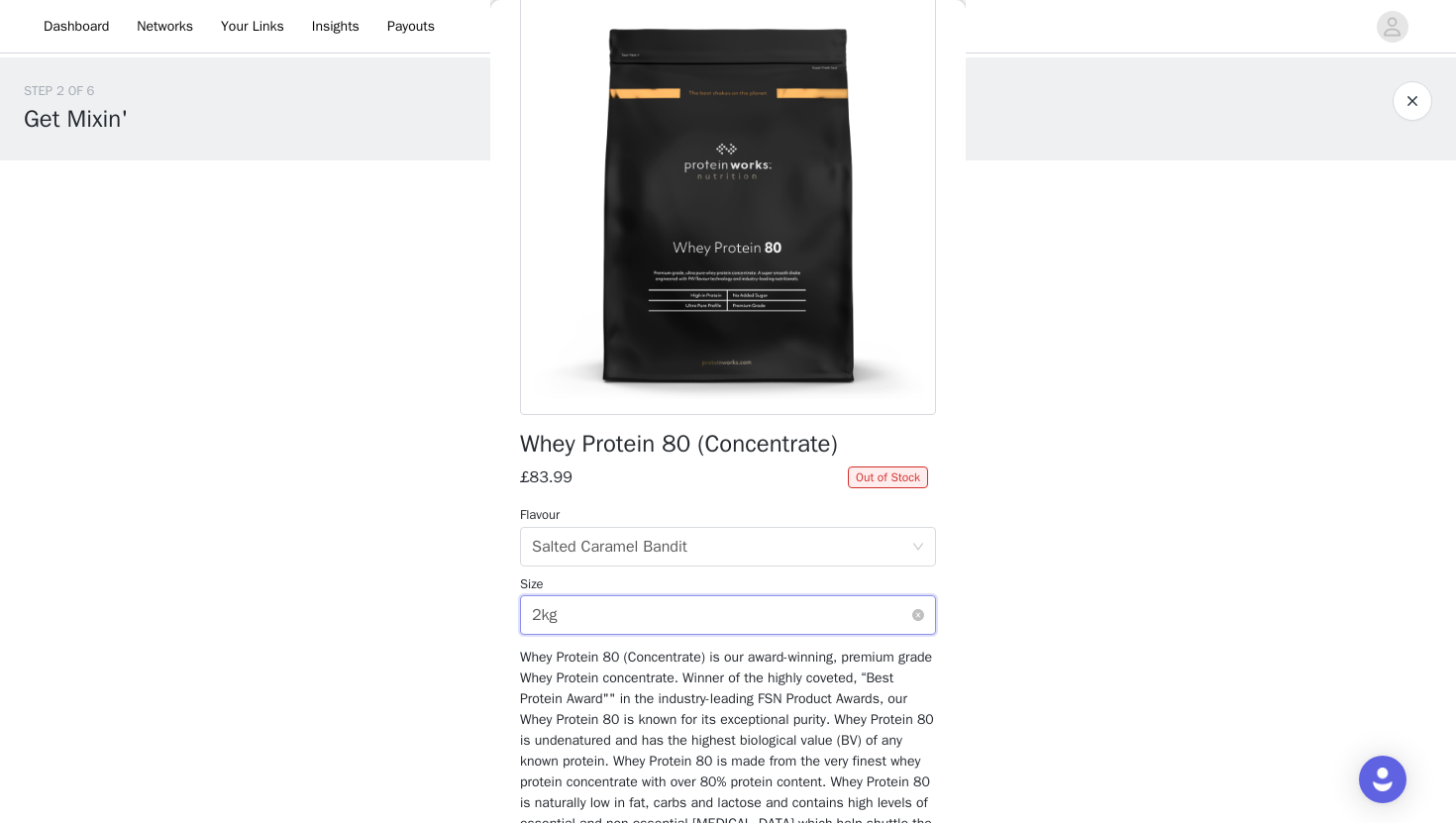 click on "Select size 2kg" at bounding box center (721, 615) 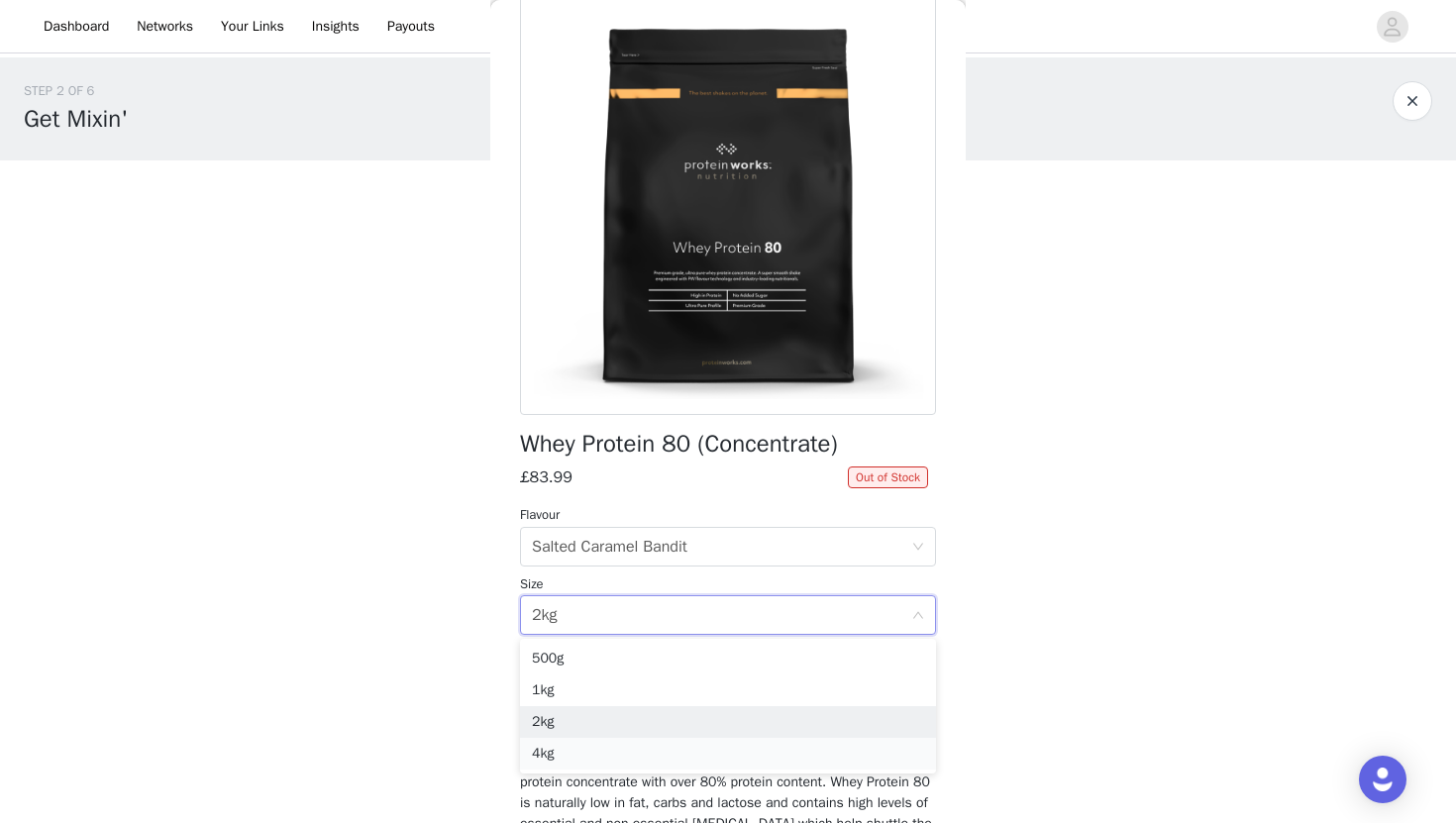 click on "4kg" at bounding box center (728, 754) 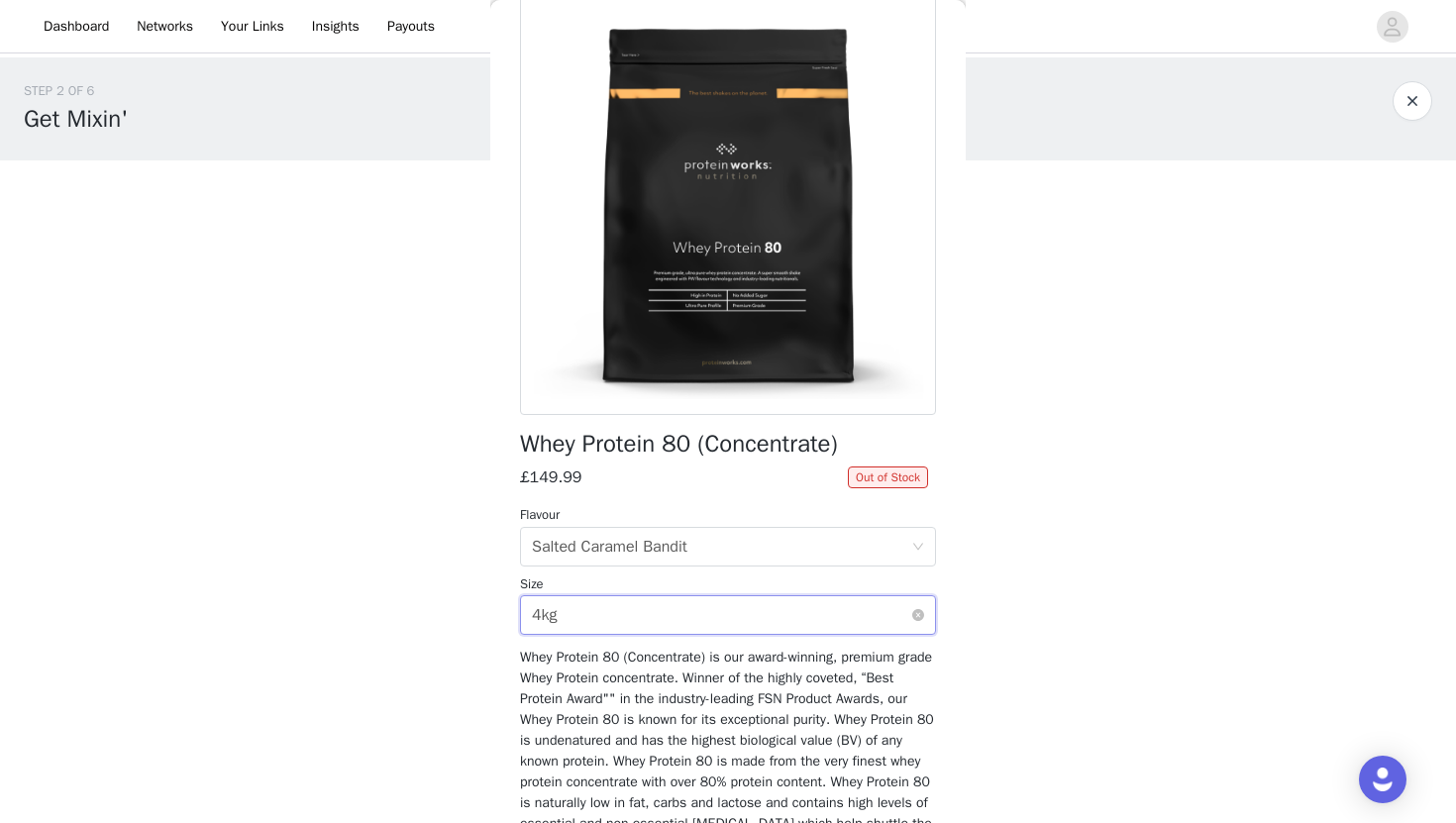 click on "Select size 4kg" at bounding box center [721, 615] 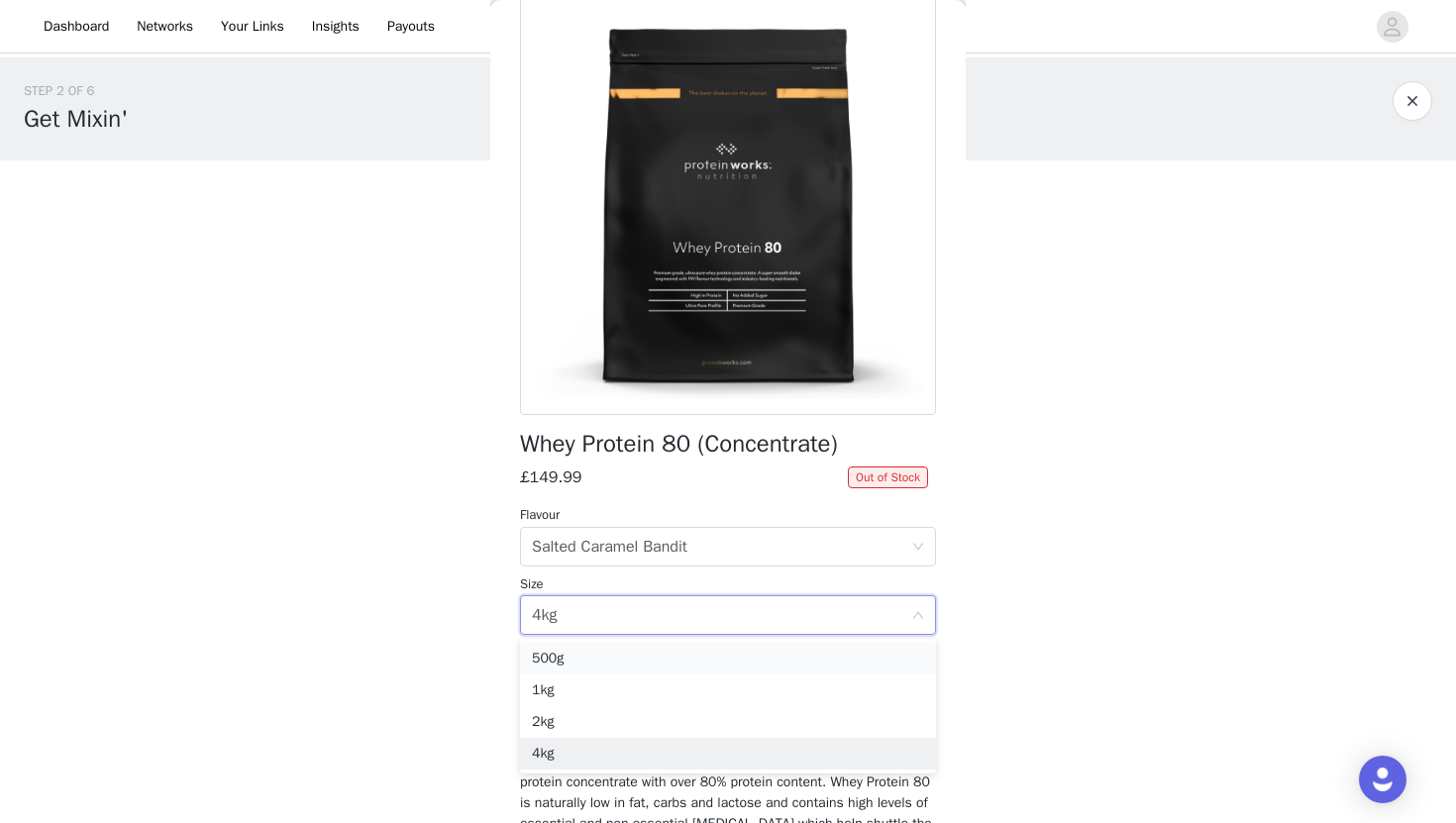 click on "500g" at bounding box center [728, 659] 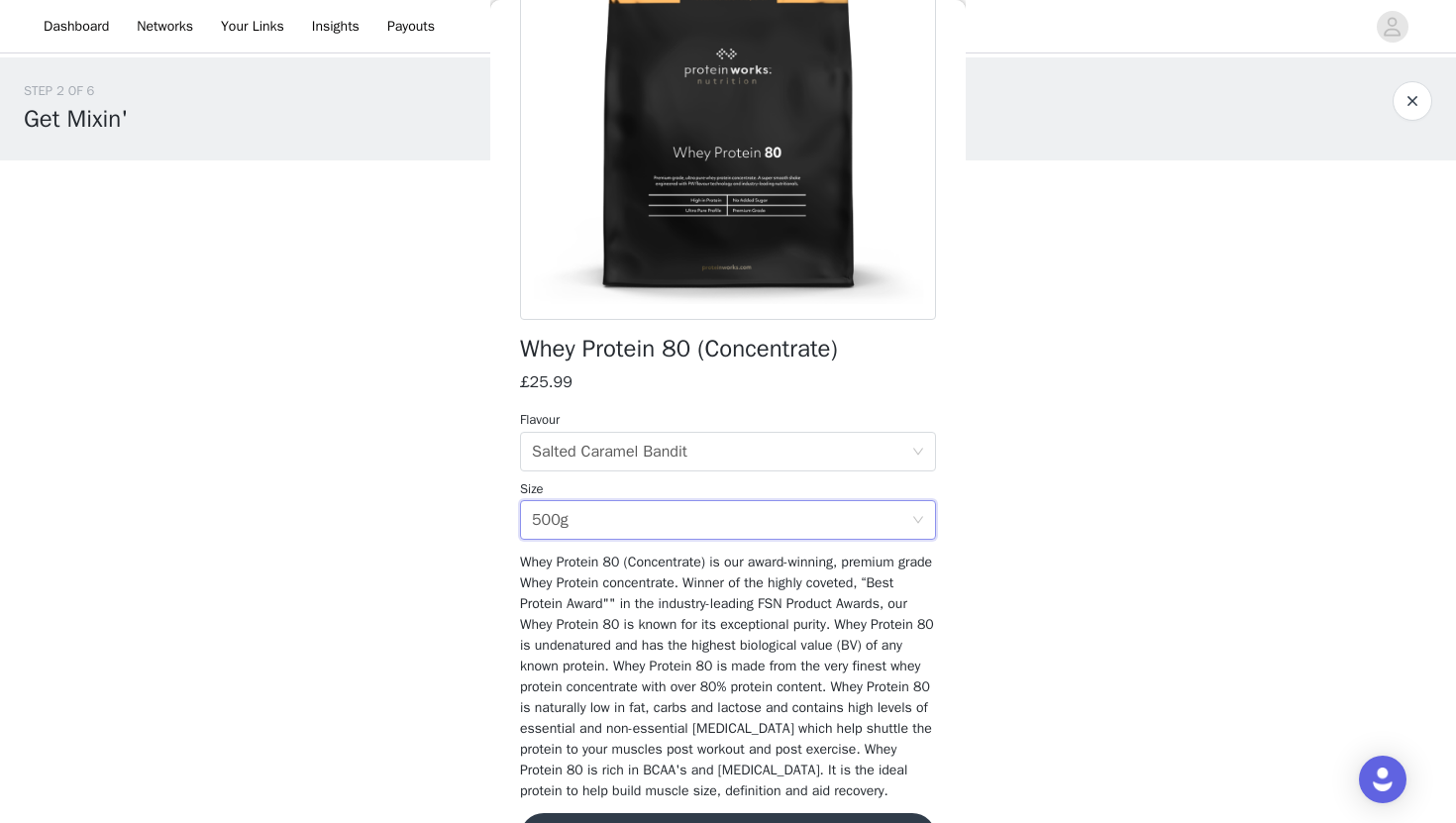 click on "Whey Protein 80 (Concentrate) is our award-winning, premium grade Whey Protein concentrate. Winner of the highly coveted, “Best Protein Award"" in the industry-leading FSN Product Awards, our Whey Protein 80 is known for its exceptional purity. Whey Protein 80 is undenatured and has the highest biological value (BV) of any known protein. Whey Protein 80 is made from the very finest whey protein concentrate with over 80% protein content. Whey Protein 80 is naturally low in fat, carbs and lactose and contains high levels of essential and non-essential [MEDICAL_DATA] which help shuttle the protein to your muscles post workout and post exercise. Whey Protein 80 is rich in BCAA's and [MEDICAL_DATA]. It is the ideal protein to help build muscle size, definition and aid recovery." at bounding box center (727, 676) 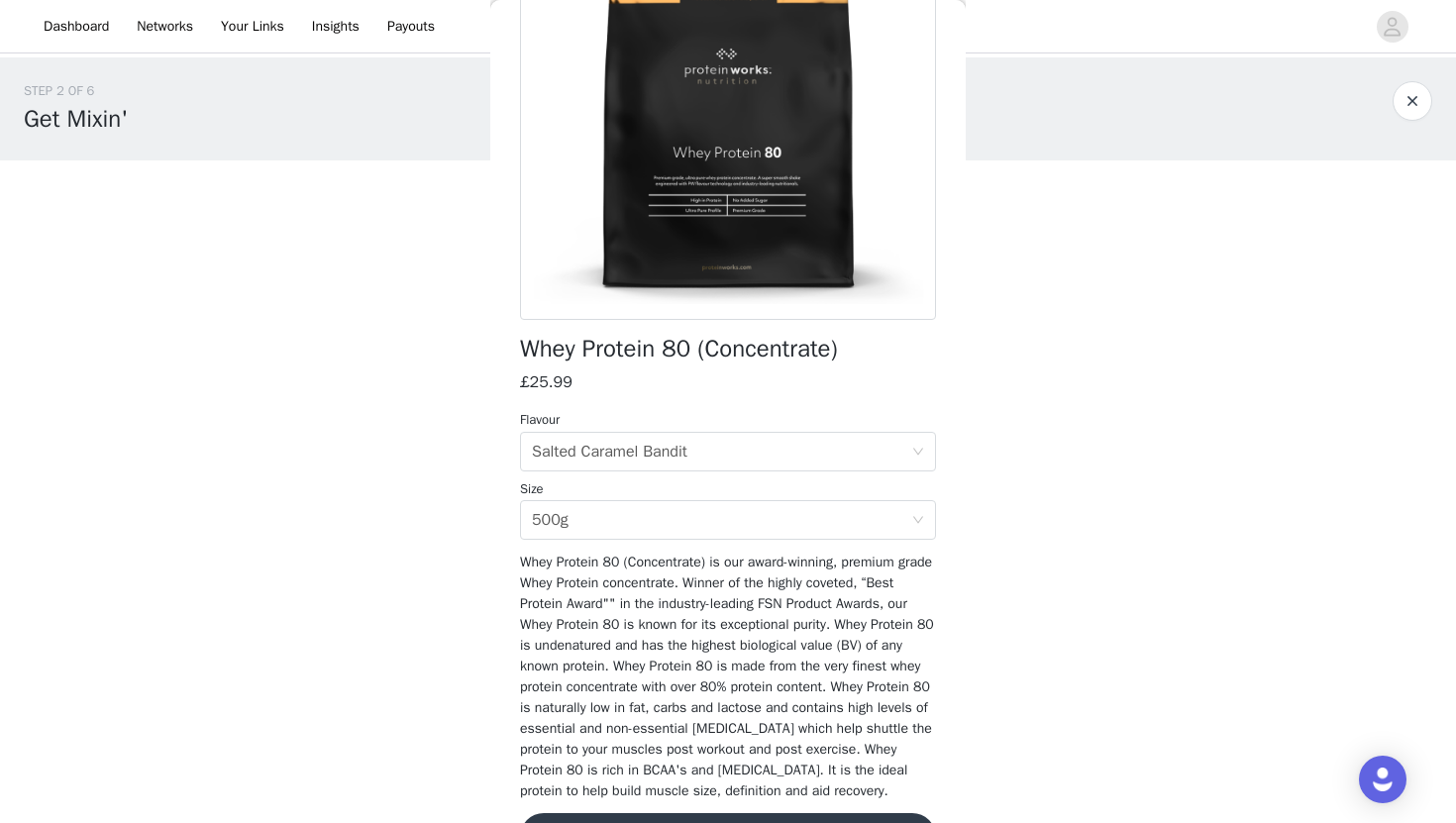 scroll, scrollTop: 307, scrollLeft: 0, axis: vertical 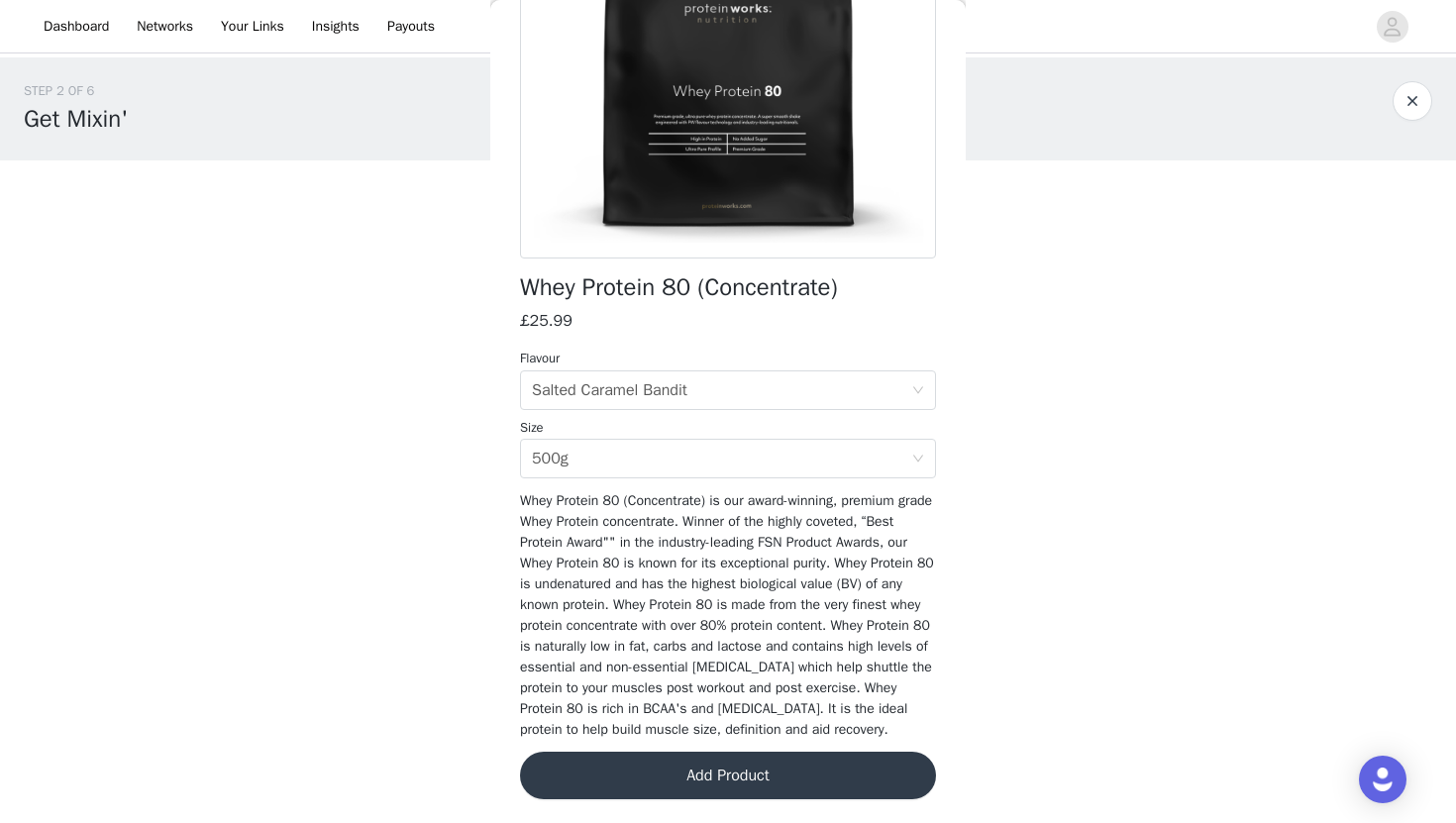 click on "Add Product" at bounding box center (728, 775) 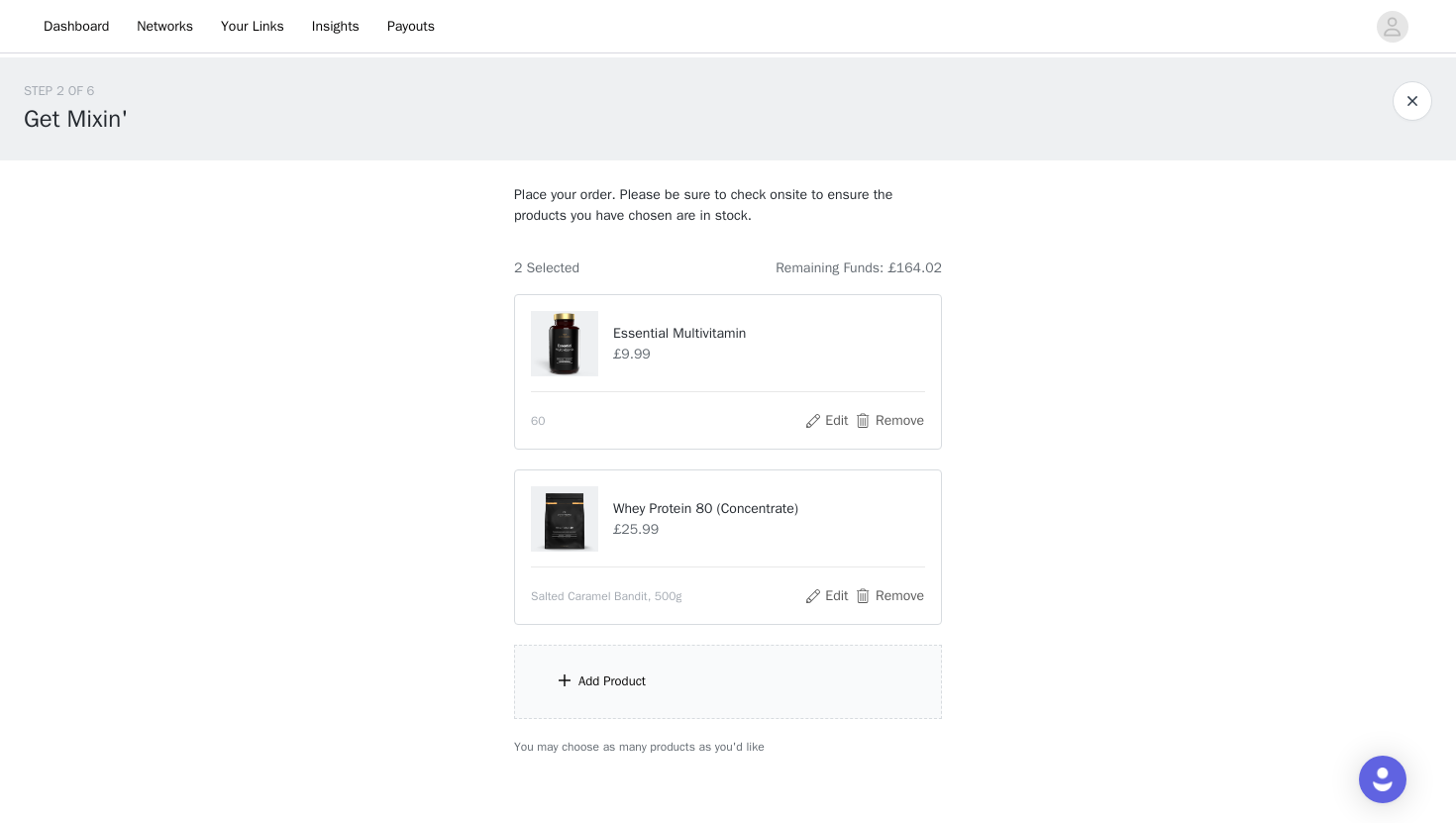 click on "Add Product" at bounding box center [728, 681] 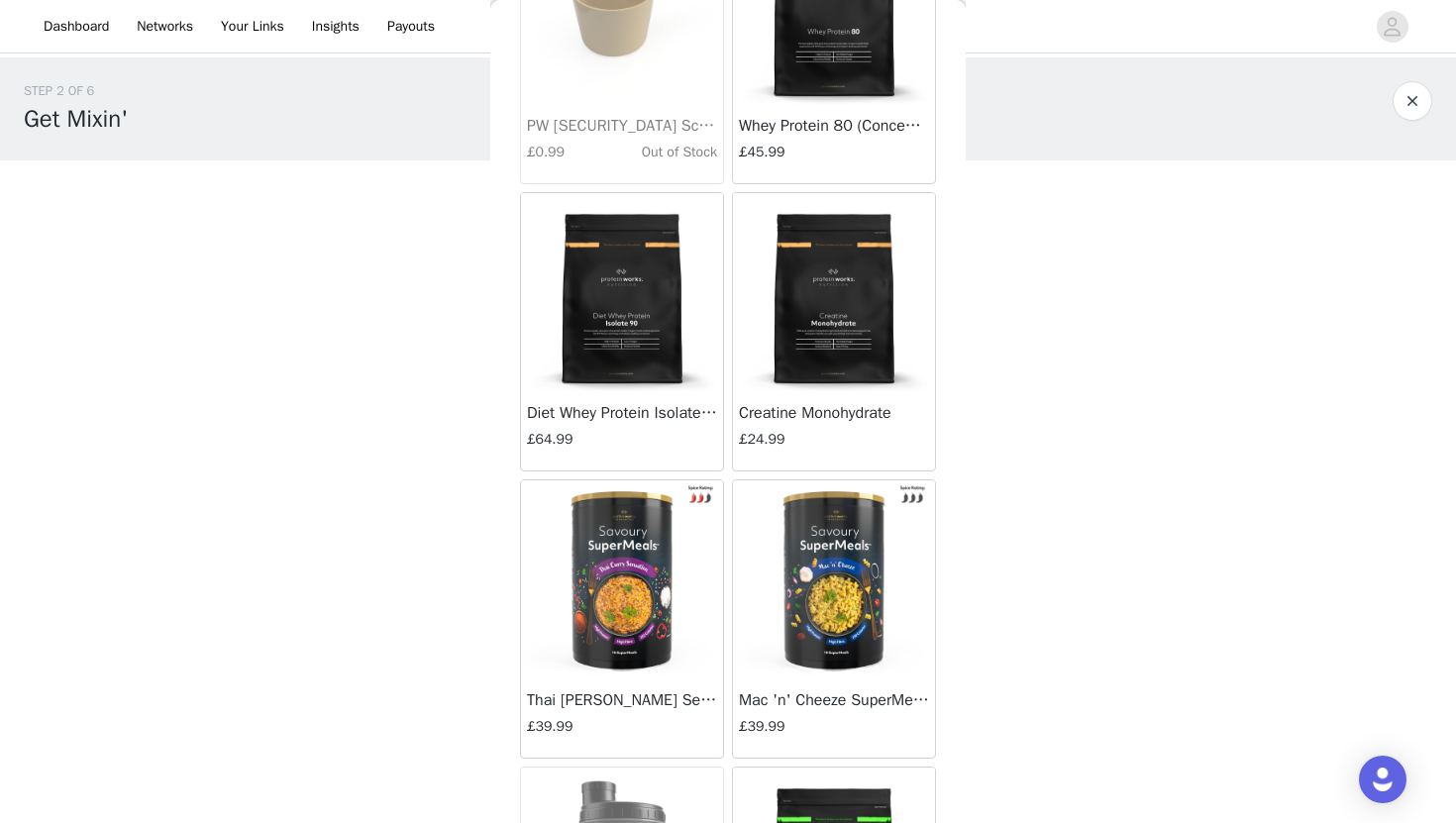 scroll, scrollTop: 3667, scrollLeft: 0, axis: vertical 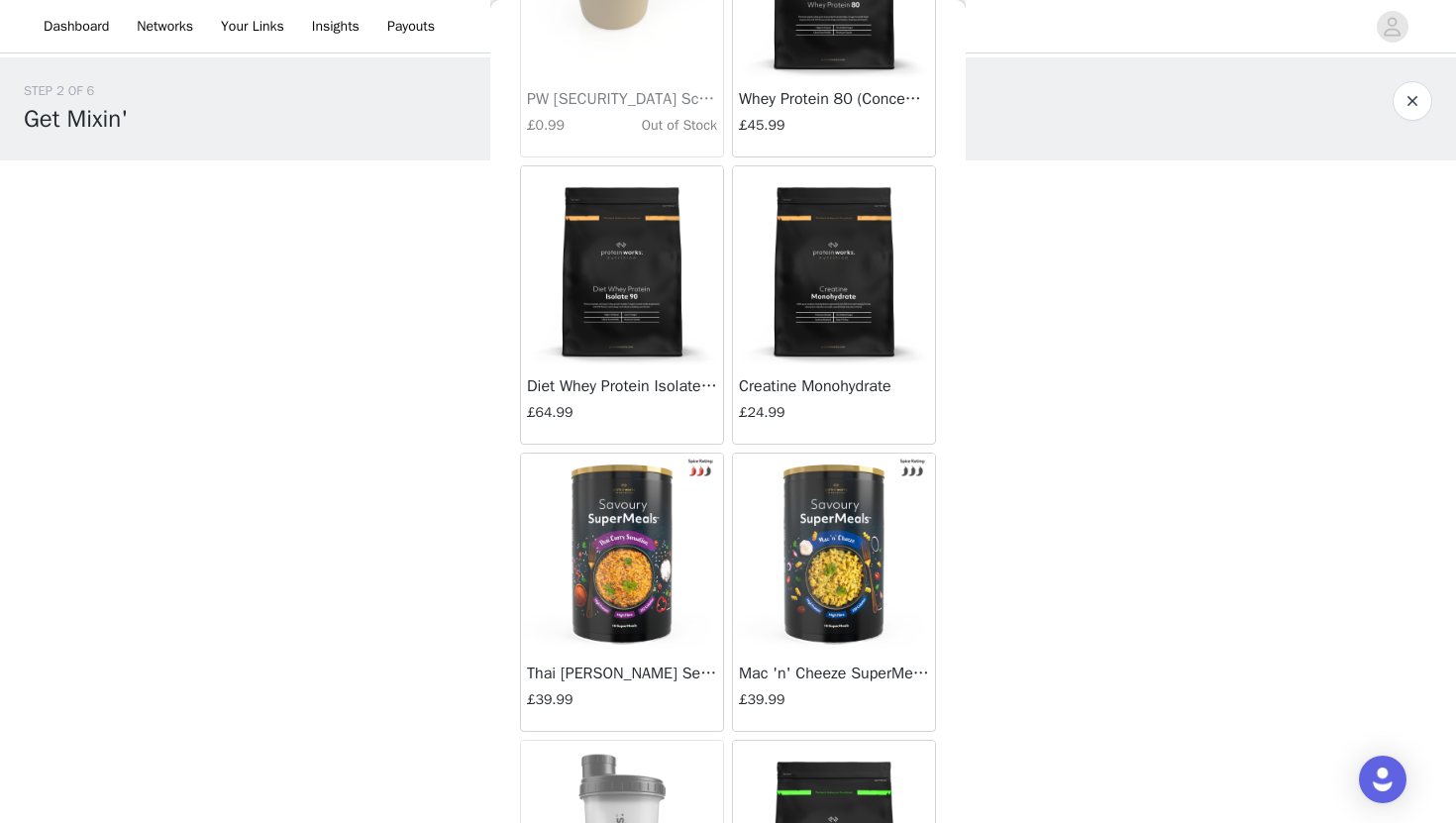 click at bounding box center [834, 265] 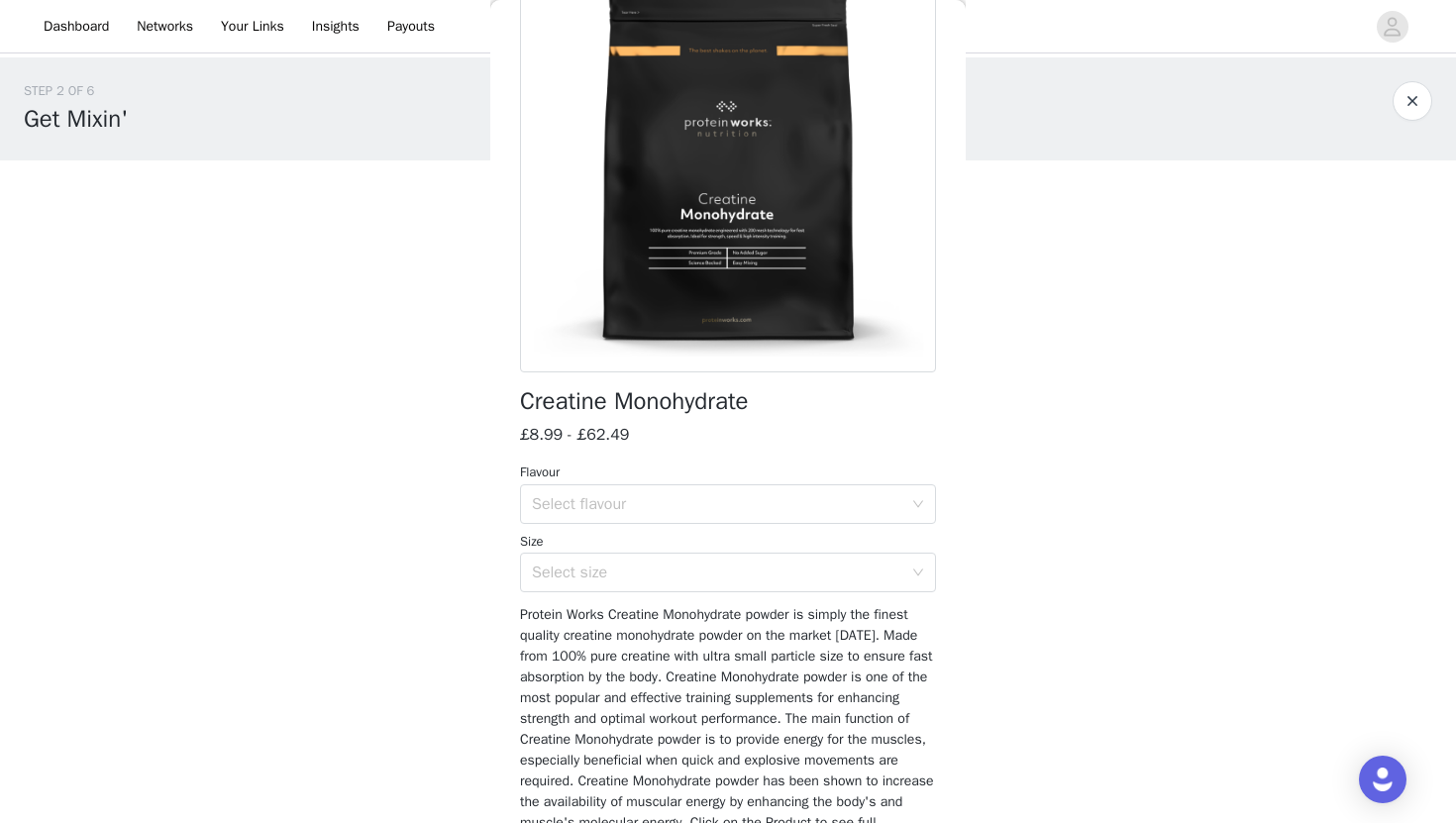 scroll, scrollTop: 248, scrollLeft: 0, axis: vertical 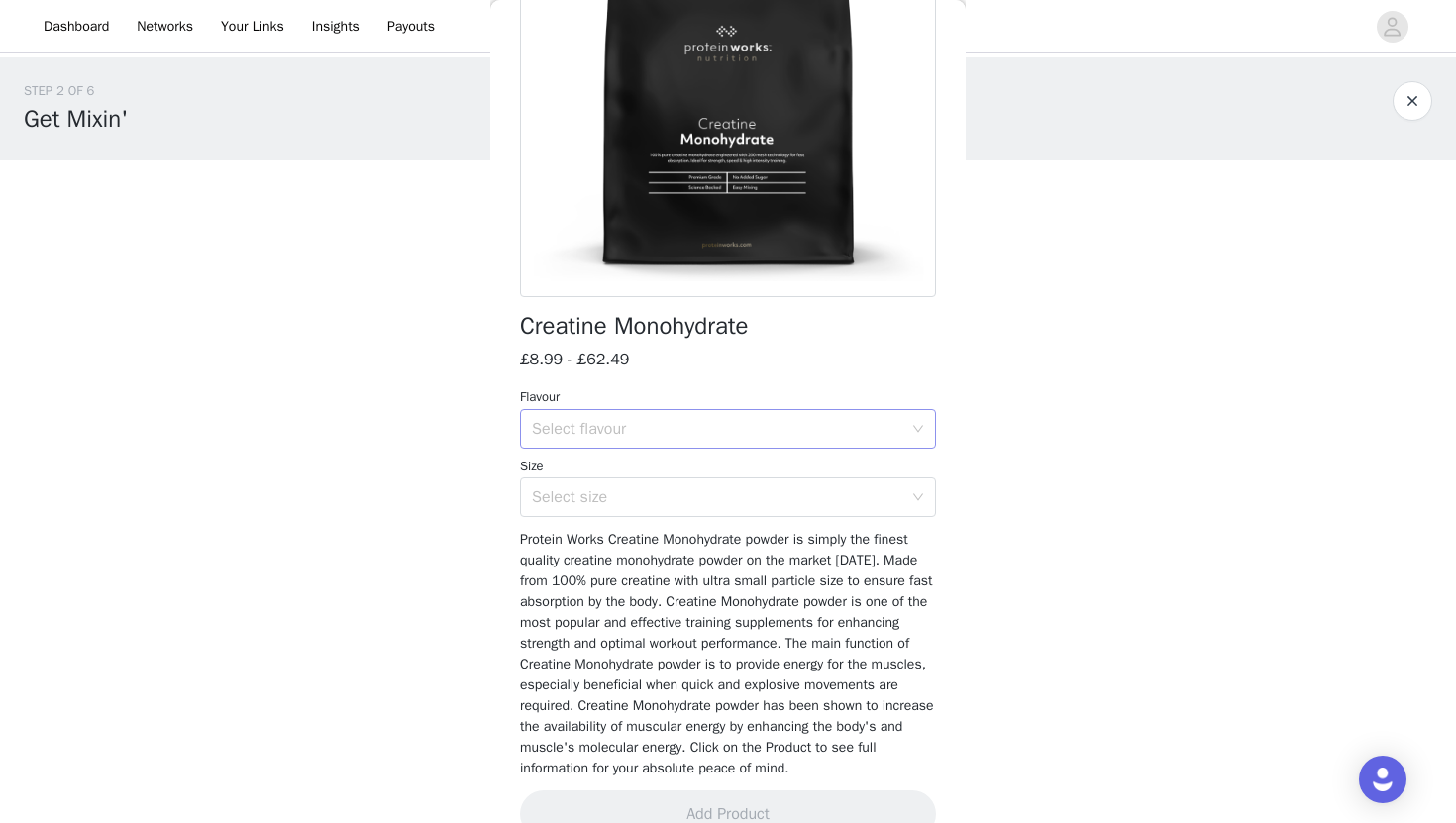 click on "Select flavour" at bounding box center (717, 429) 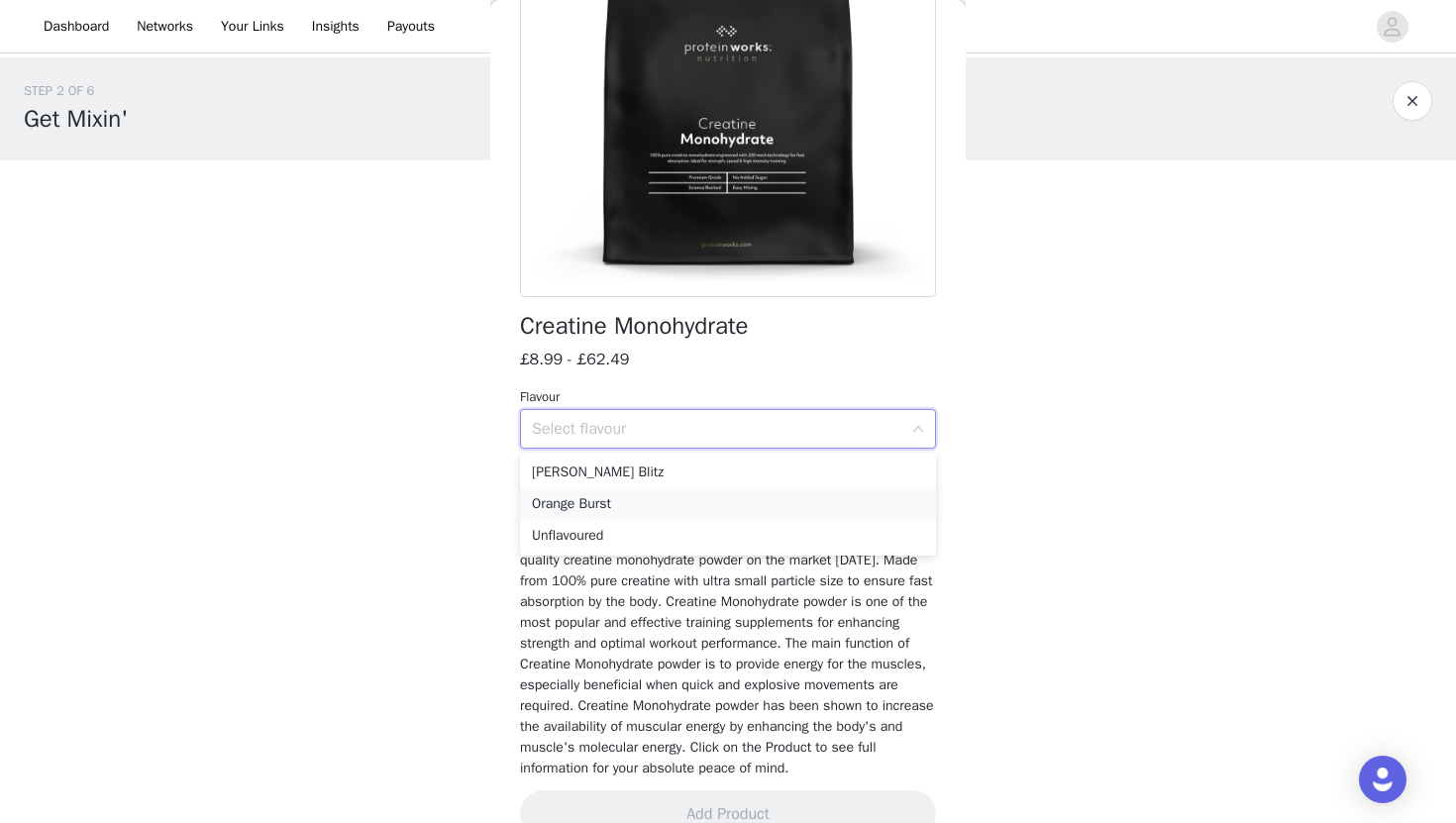 click on "Orange Burst" at bounding box center [728, 504] 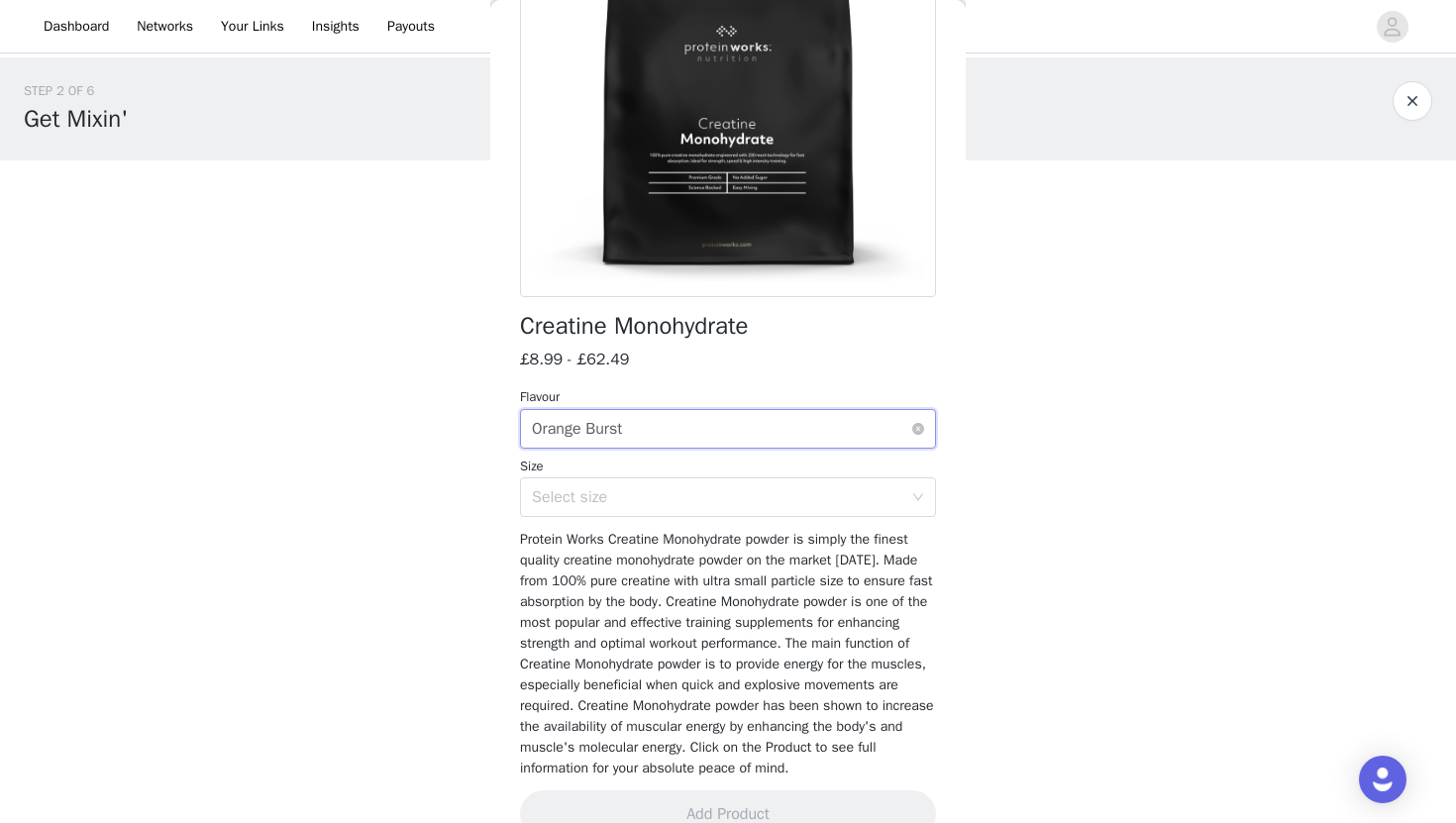 click on "Select flavour Orange Burst" at bounding box center (721, 429) 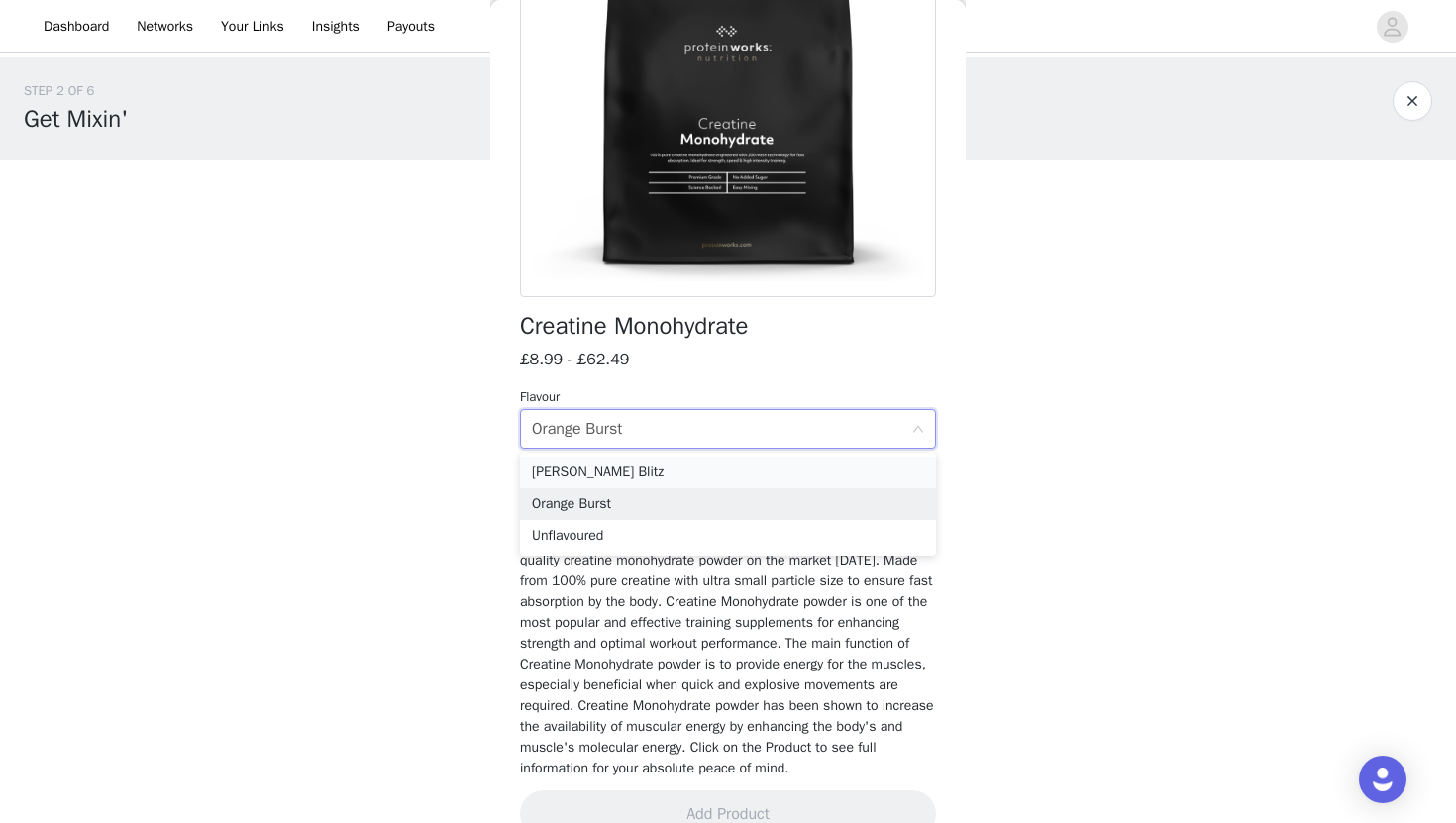 click on "[PERSON_NAME] Blitz" at bounding box center (728, 472) 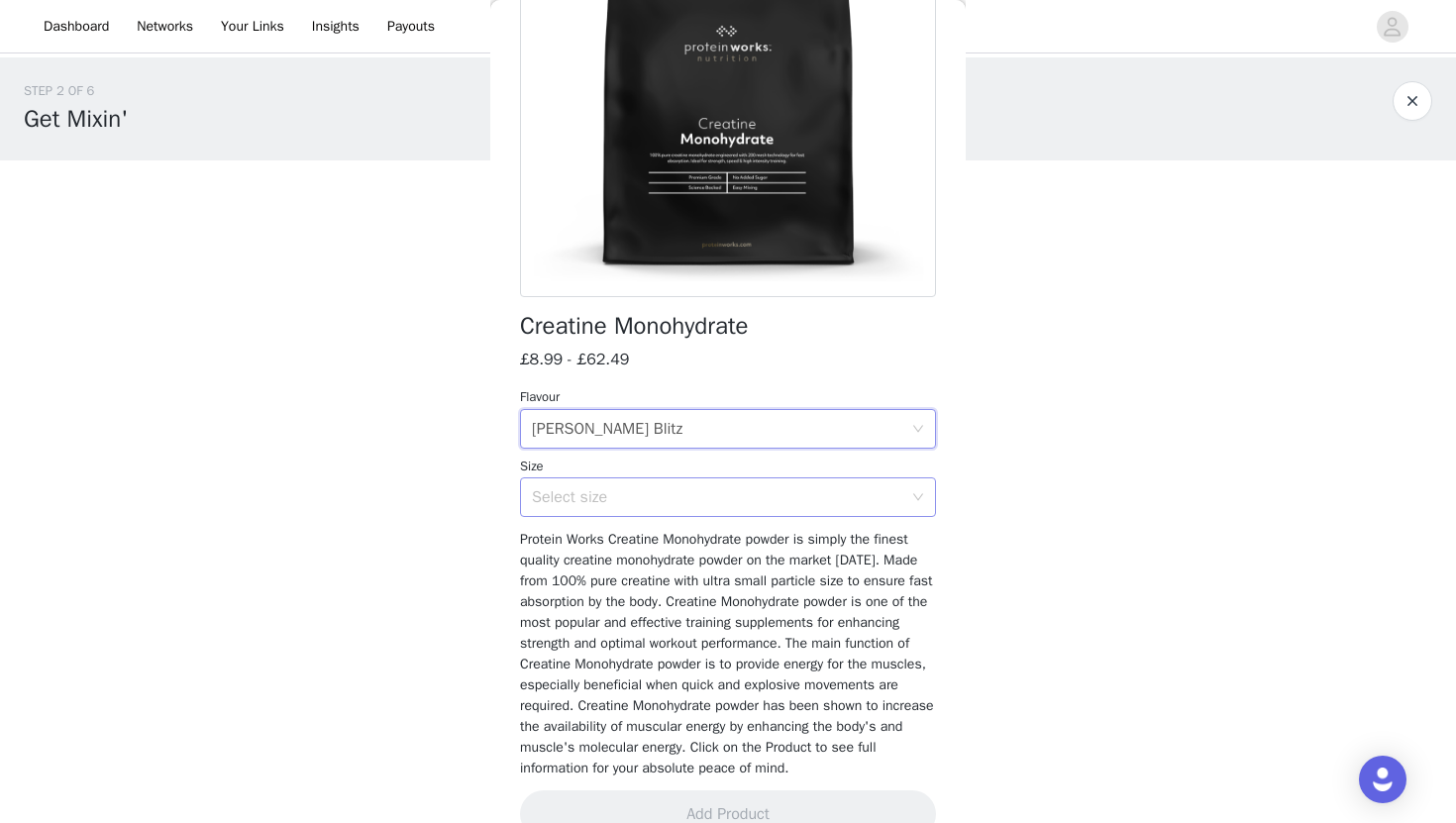 click on "Select size" at bounding box center [717, 497] 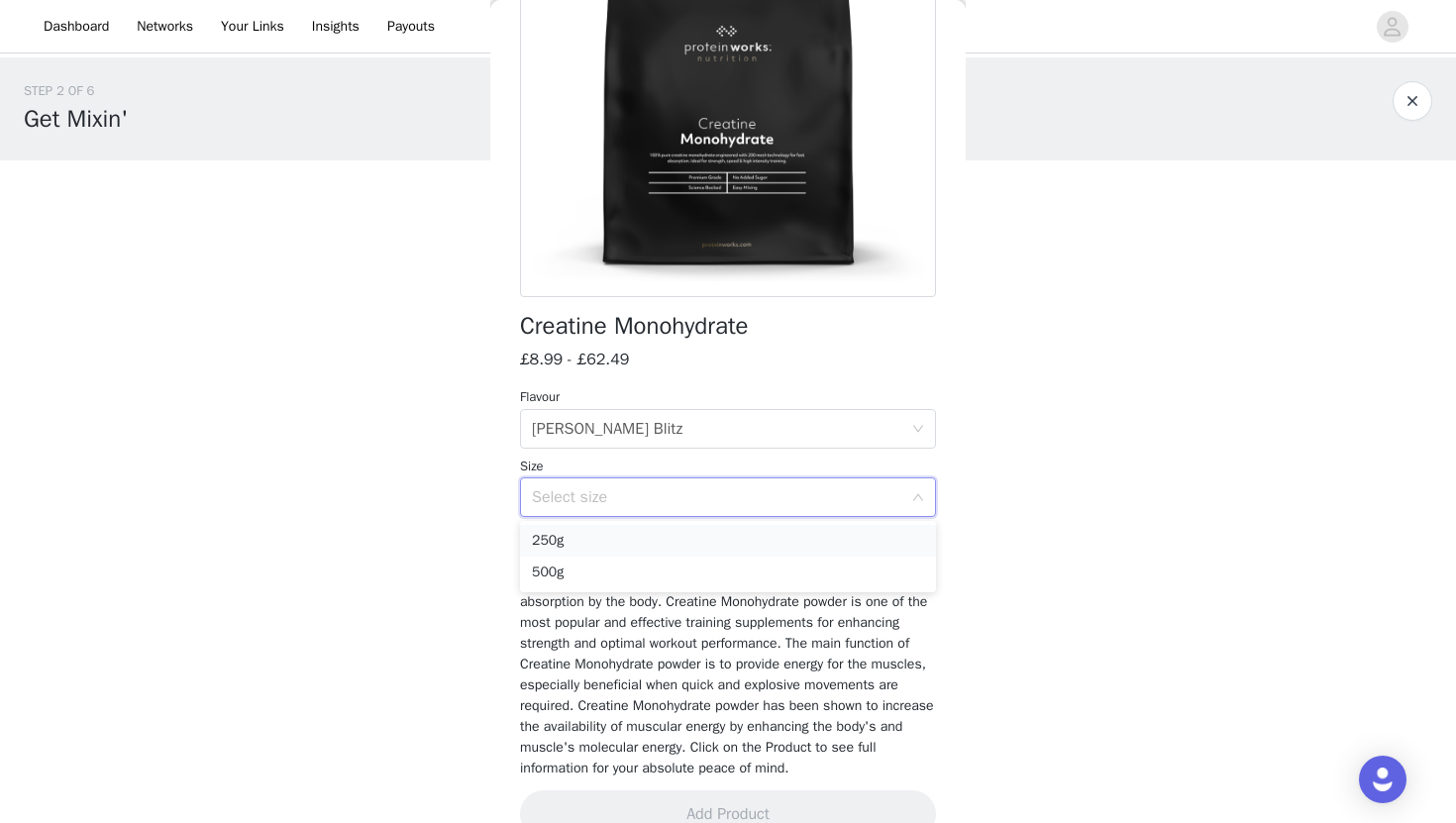 click on "250g" at bounding box center [728, 541] 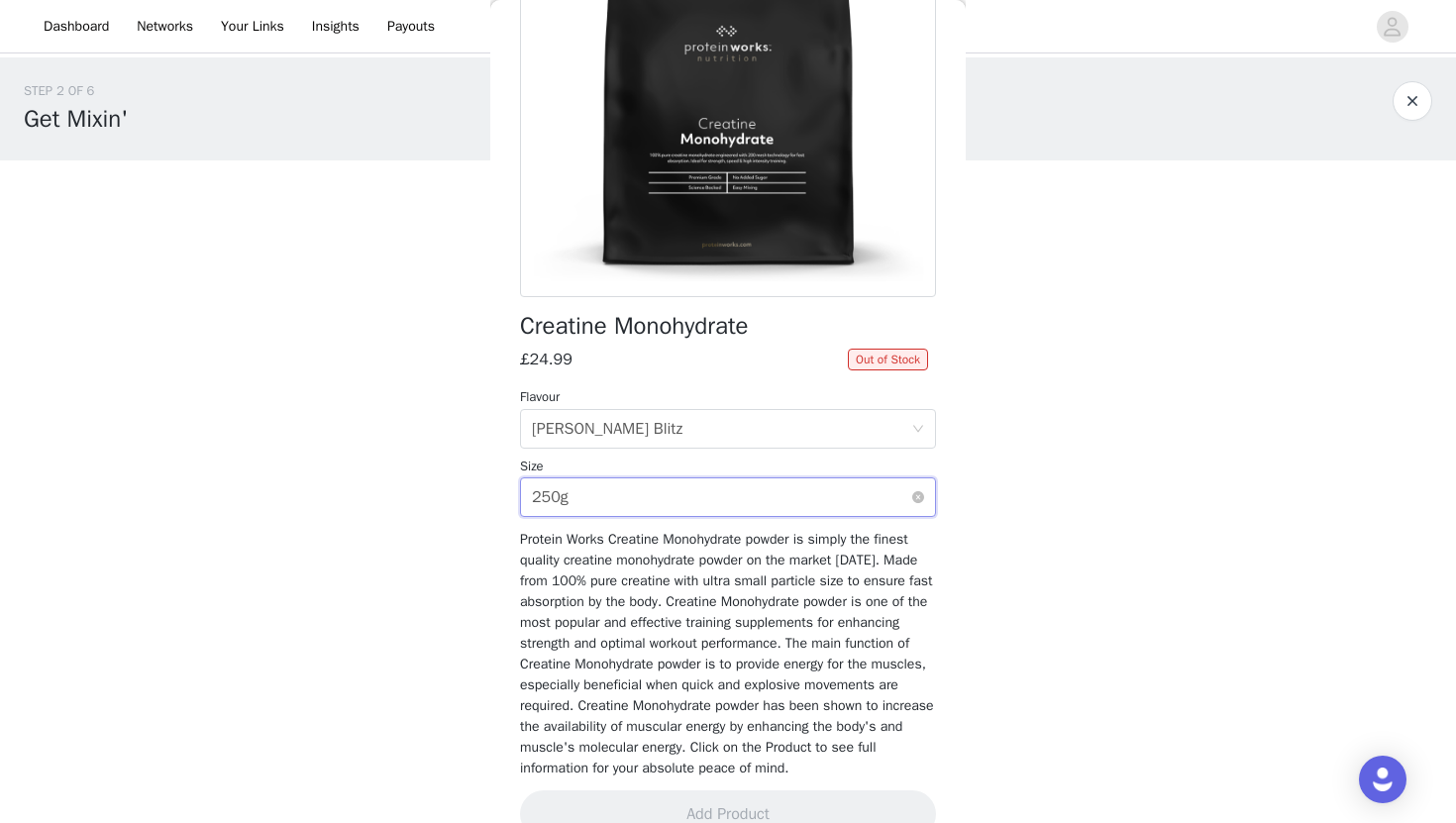 click on "Select size 250g" at bounding box center (721, 497) 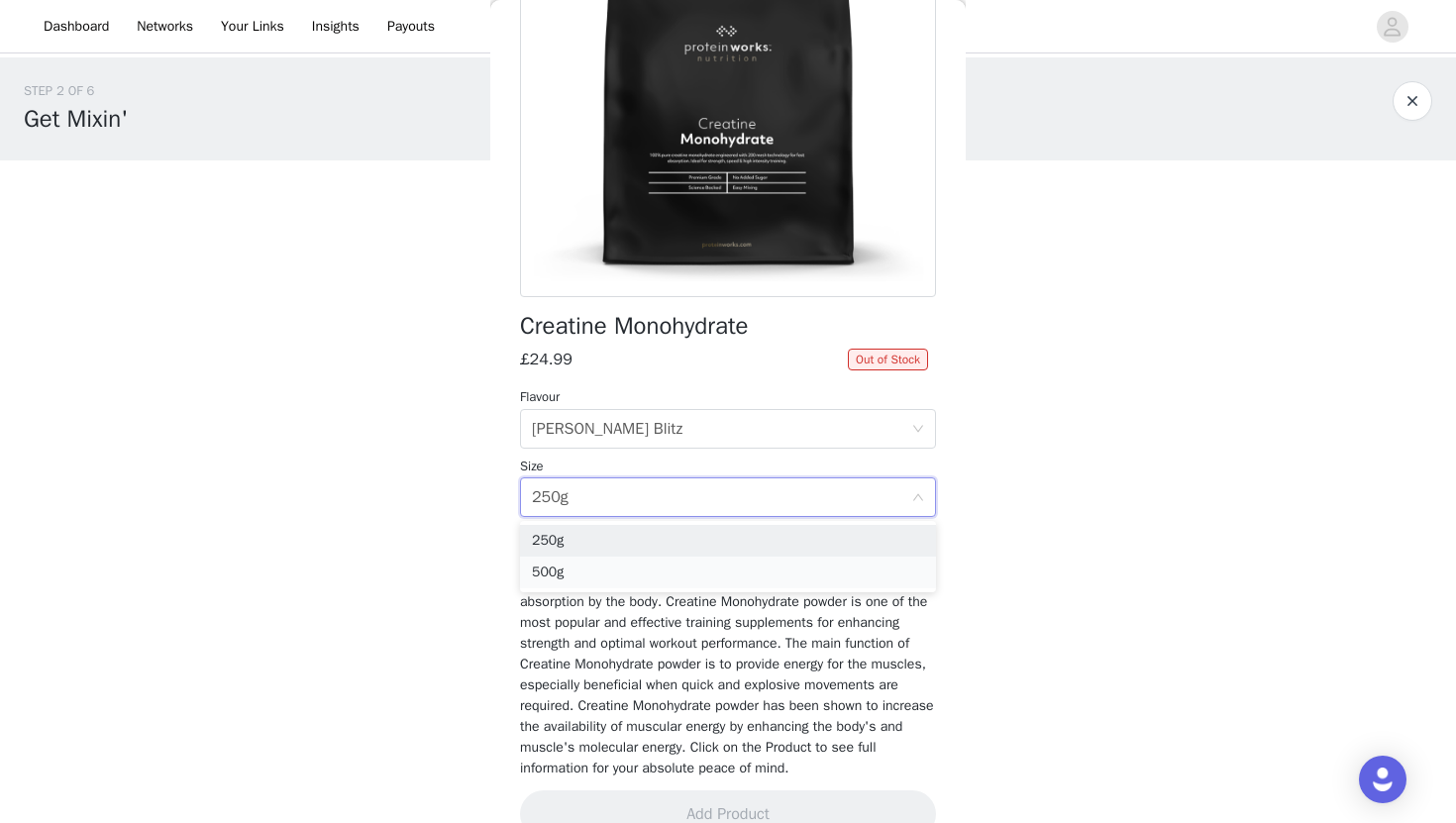 click on "500g" at bounding box center [728, 572] 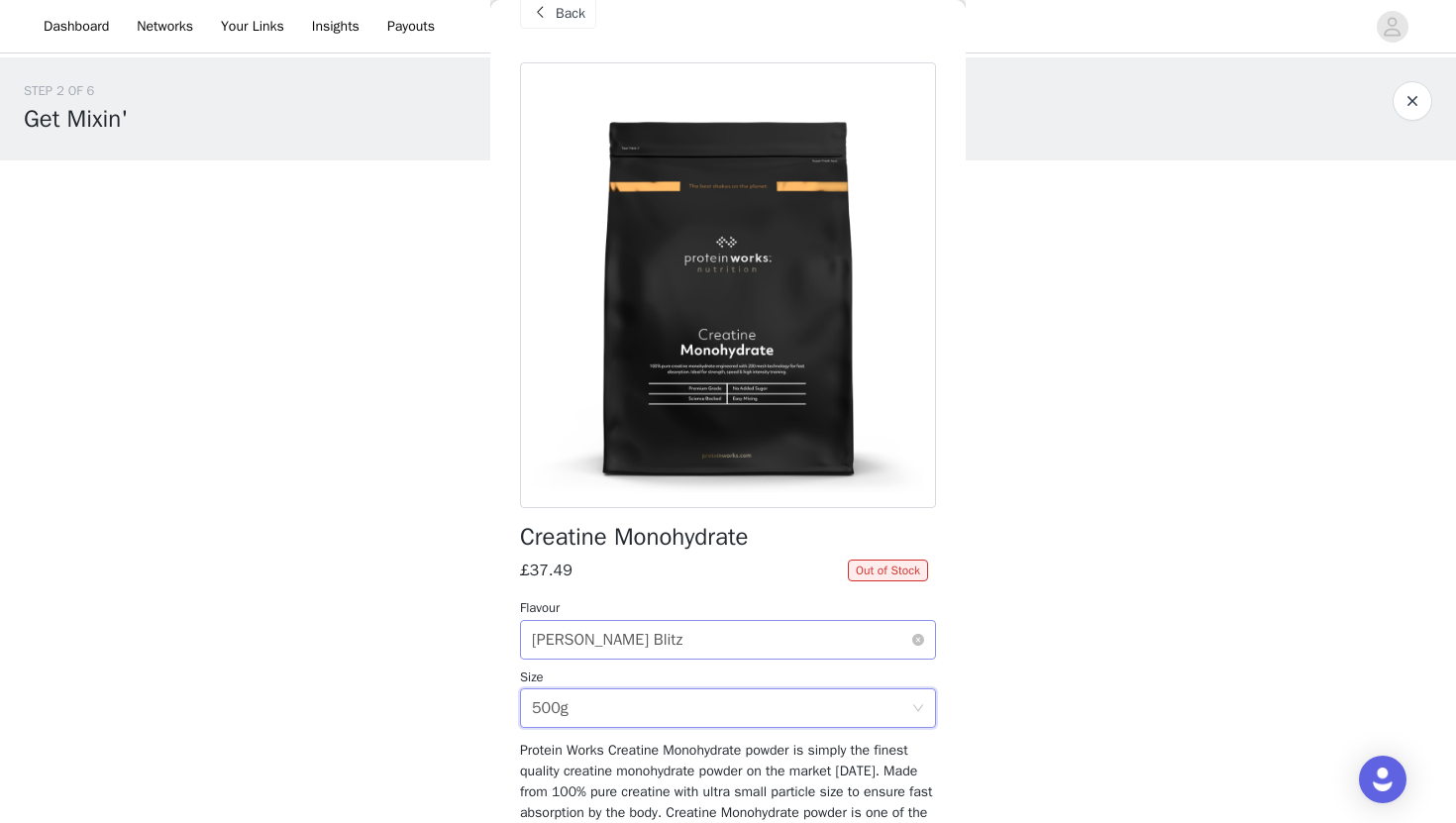 scroll, scrollTop: 0, scrollLeft: 0, axis: both 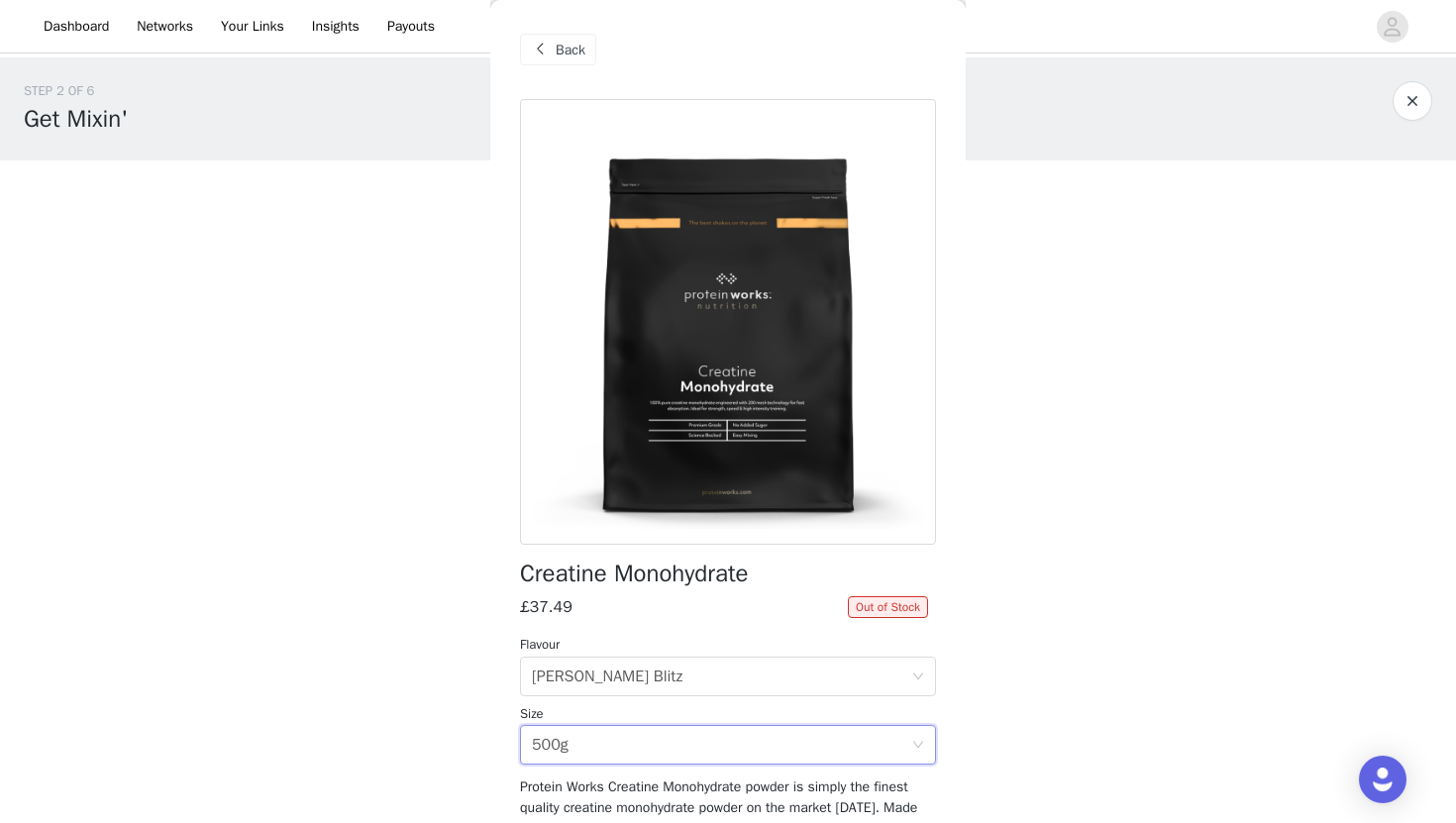 click on "Back" at bounding box center (571, 50) 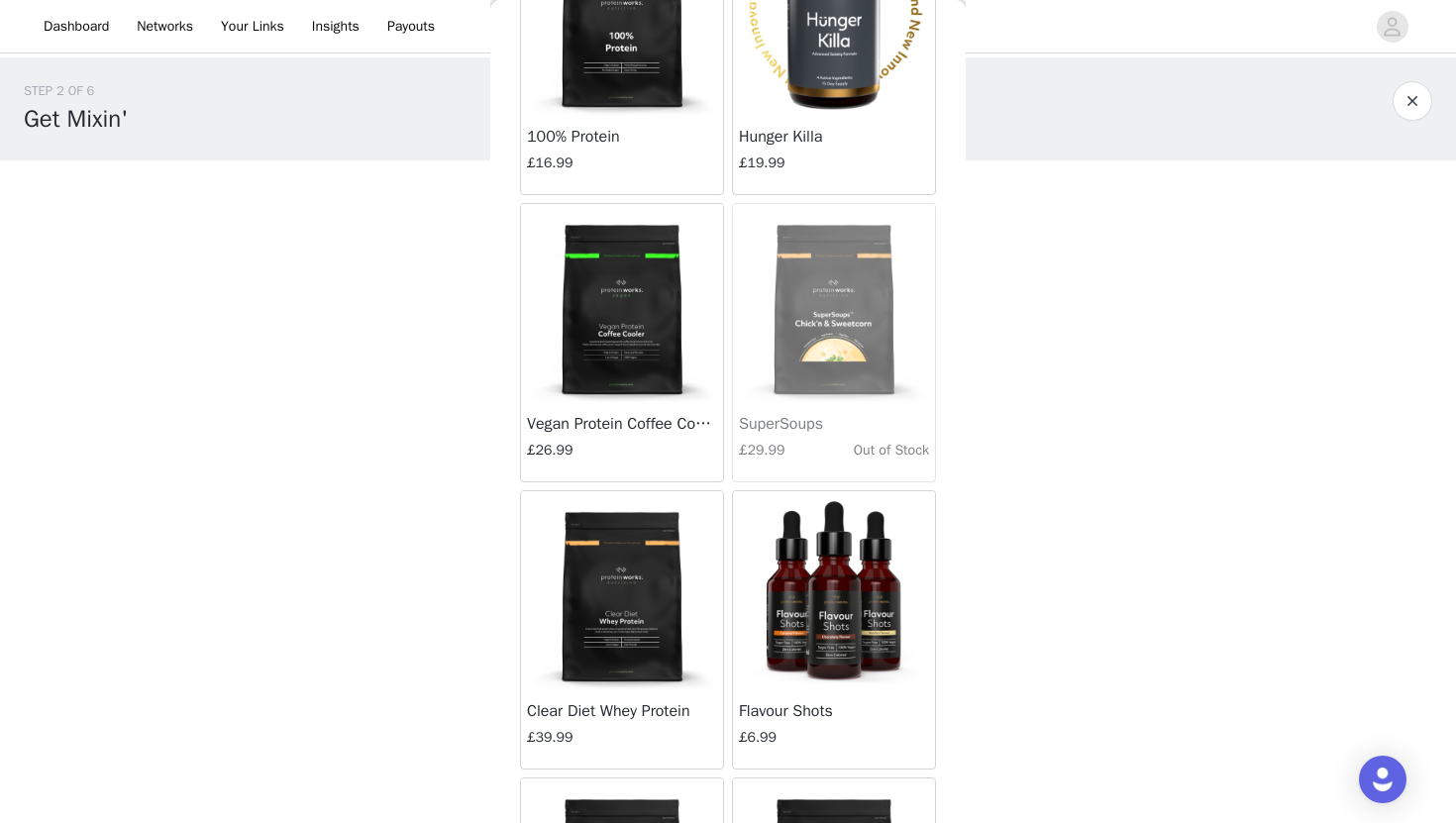 scroll, scrollTop: 5268, scrollLeft: 0, axis: vertical 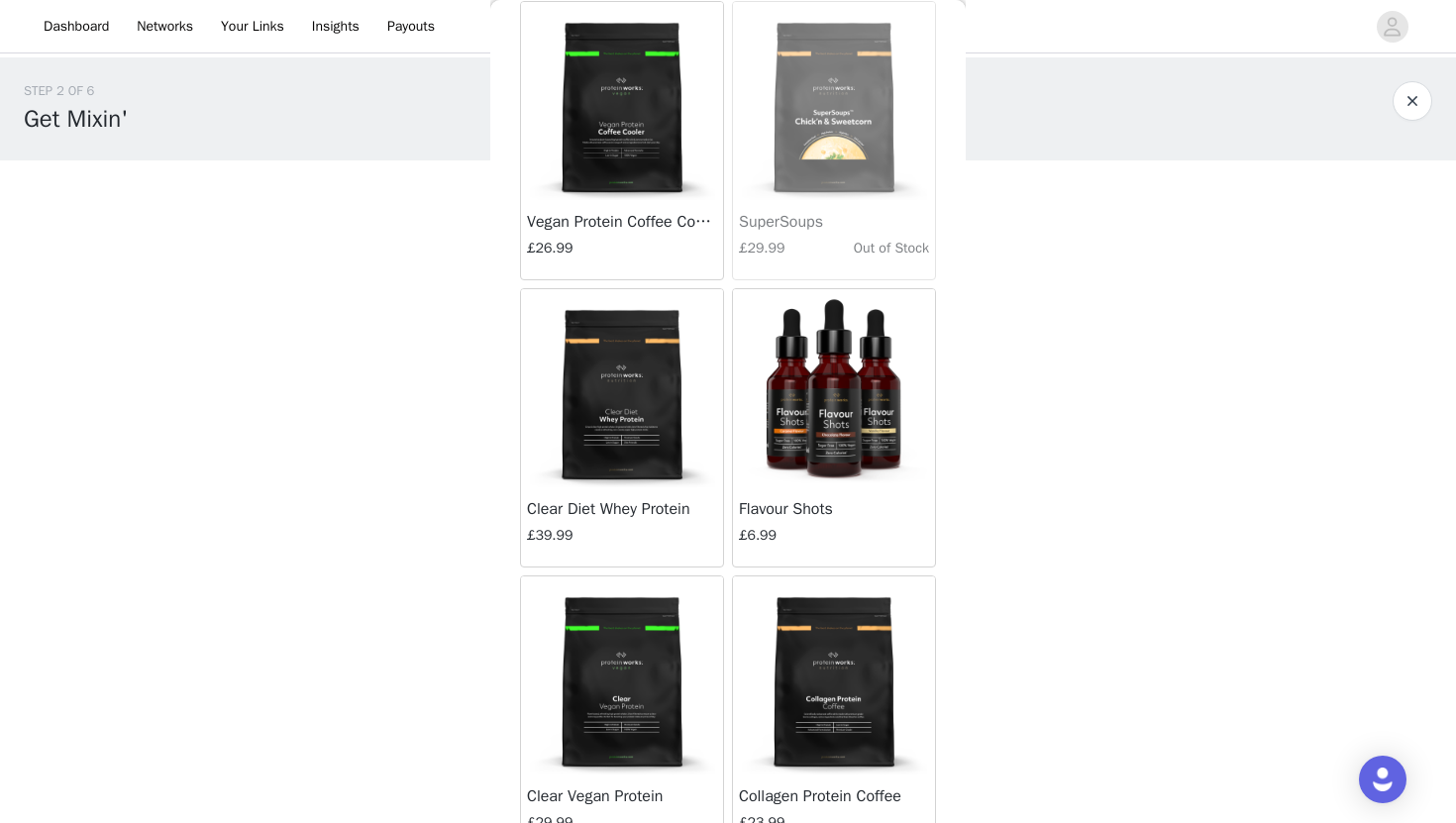 click at bounding box center [834, 388] 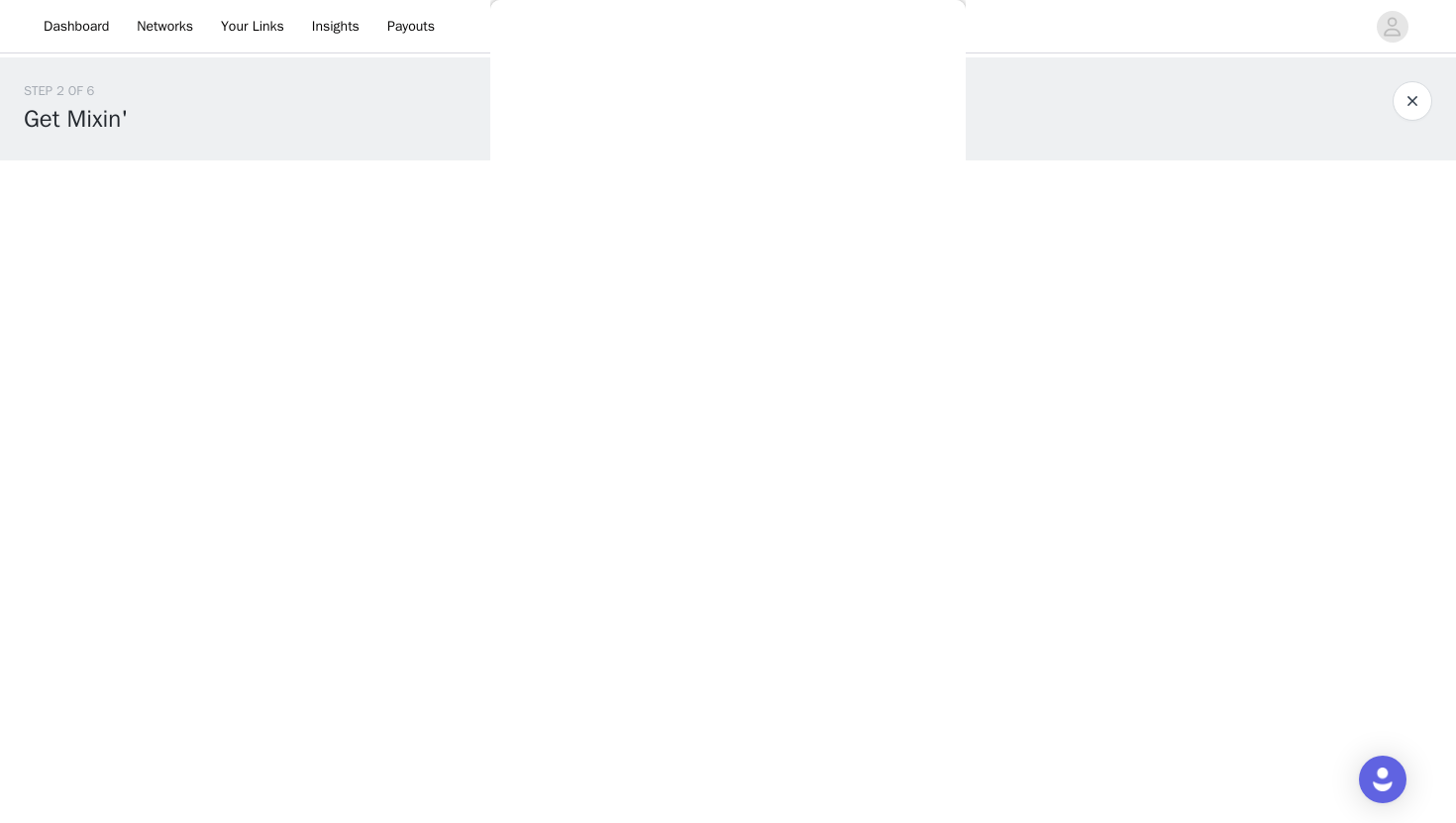 scroll, scrollTop: 0, scrollLeft: 0, axis: both 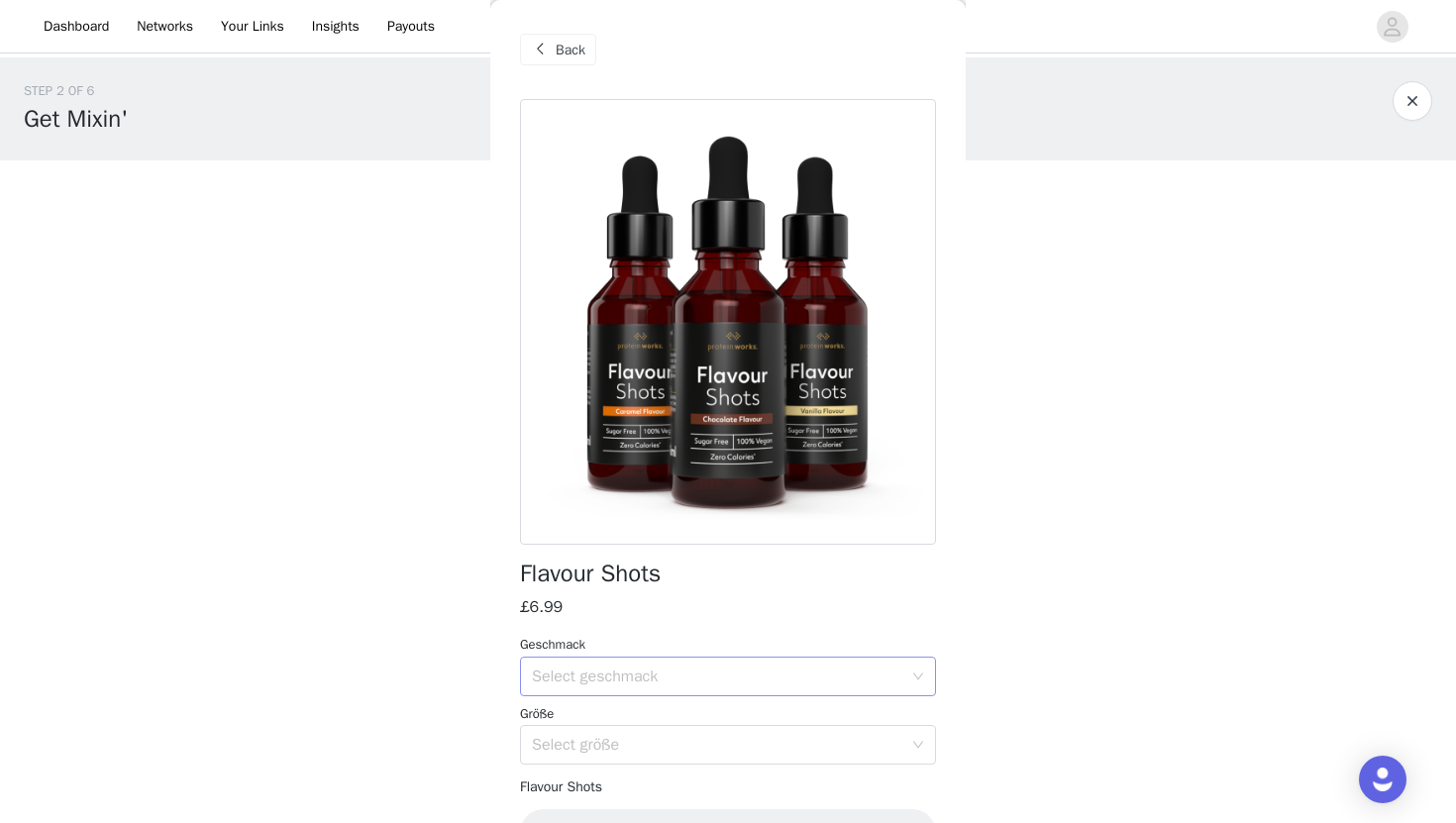 click on "Select geschmack" at bounding box center (717, 676) 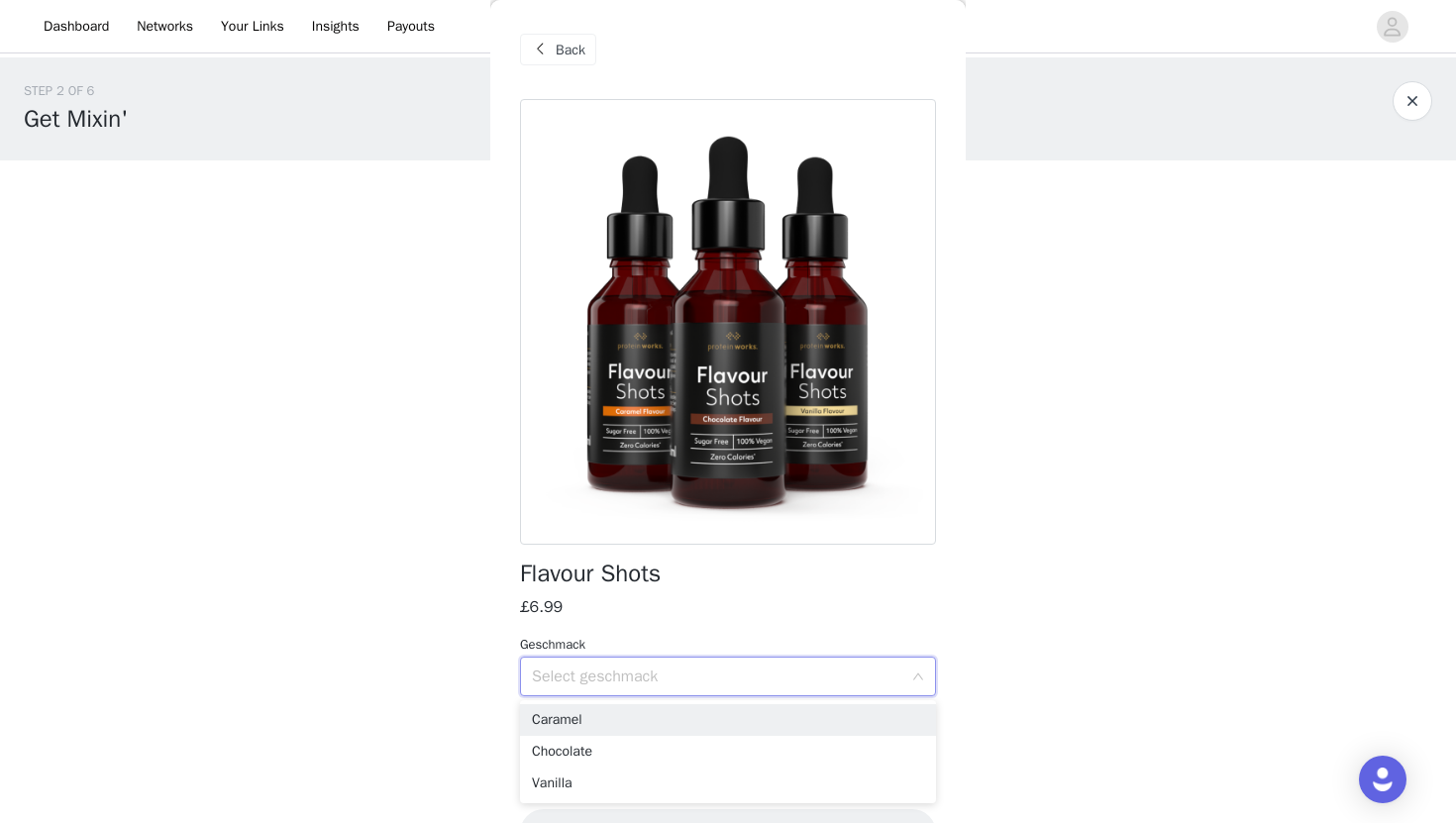 scroll, scrollTop: 57, scrollLeft: 0, axis: vertical 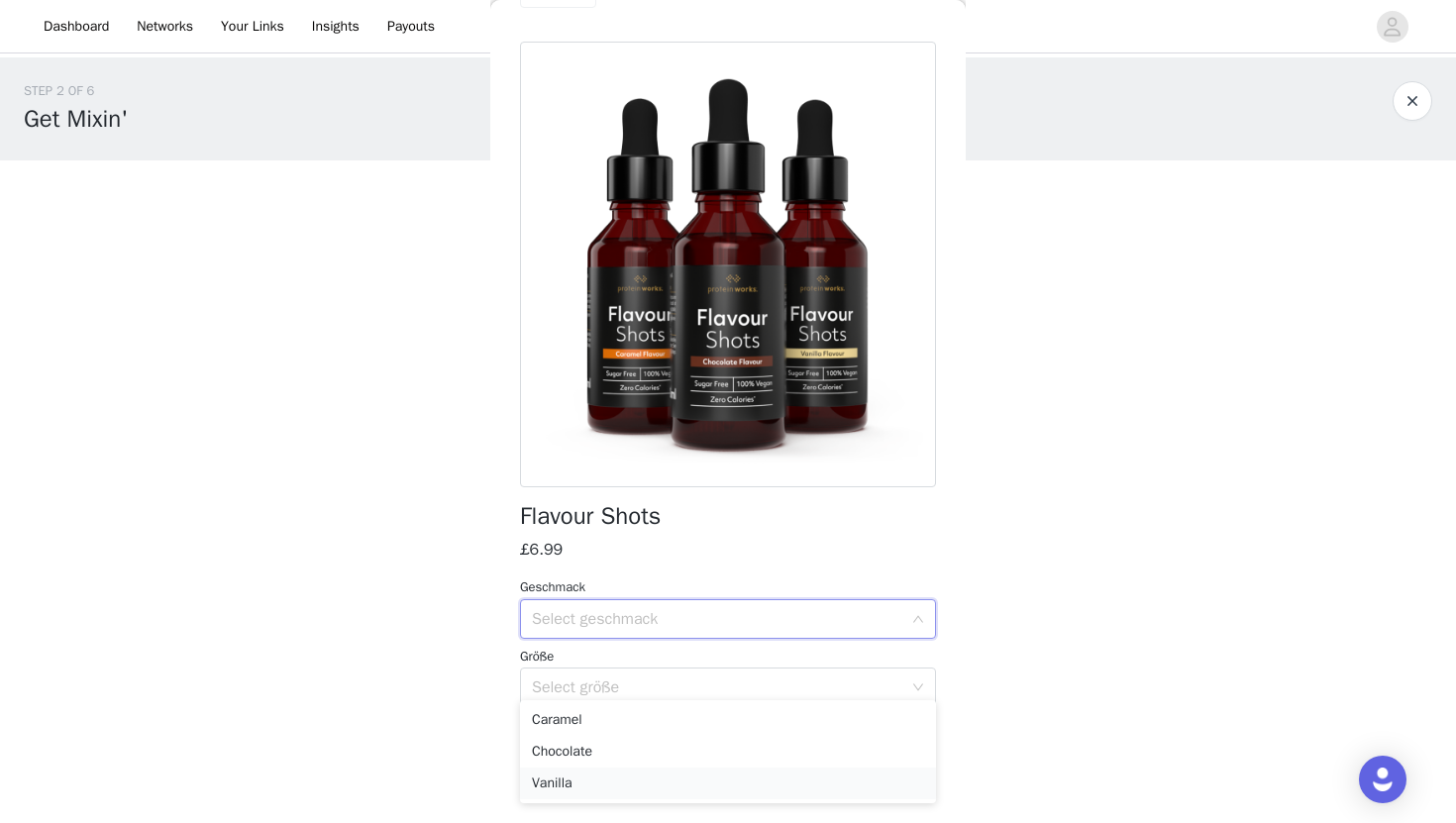 click on "Vanilla" at bounding box center (728, 783) 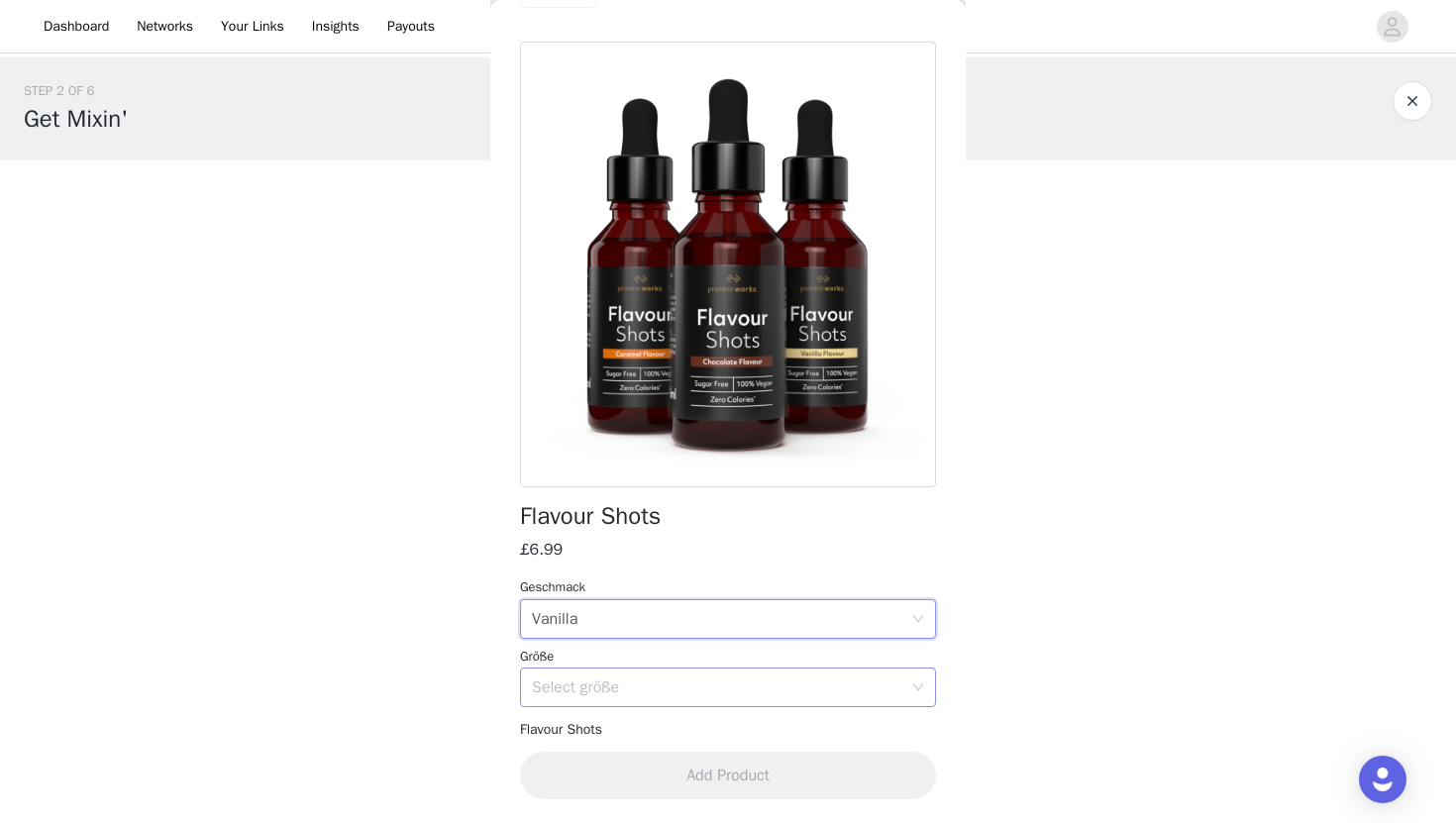 click on "Select größe" at bounding box center (717, 687) 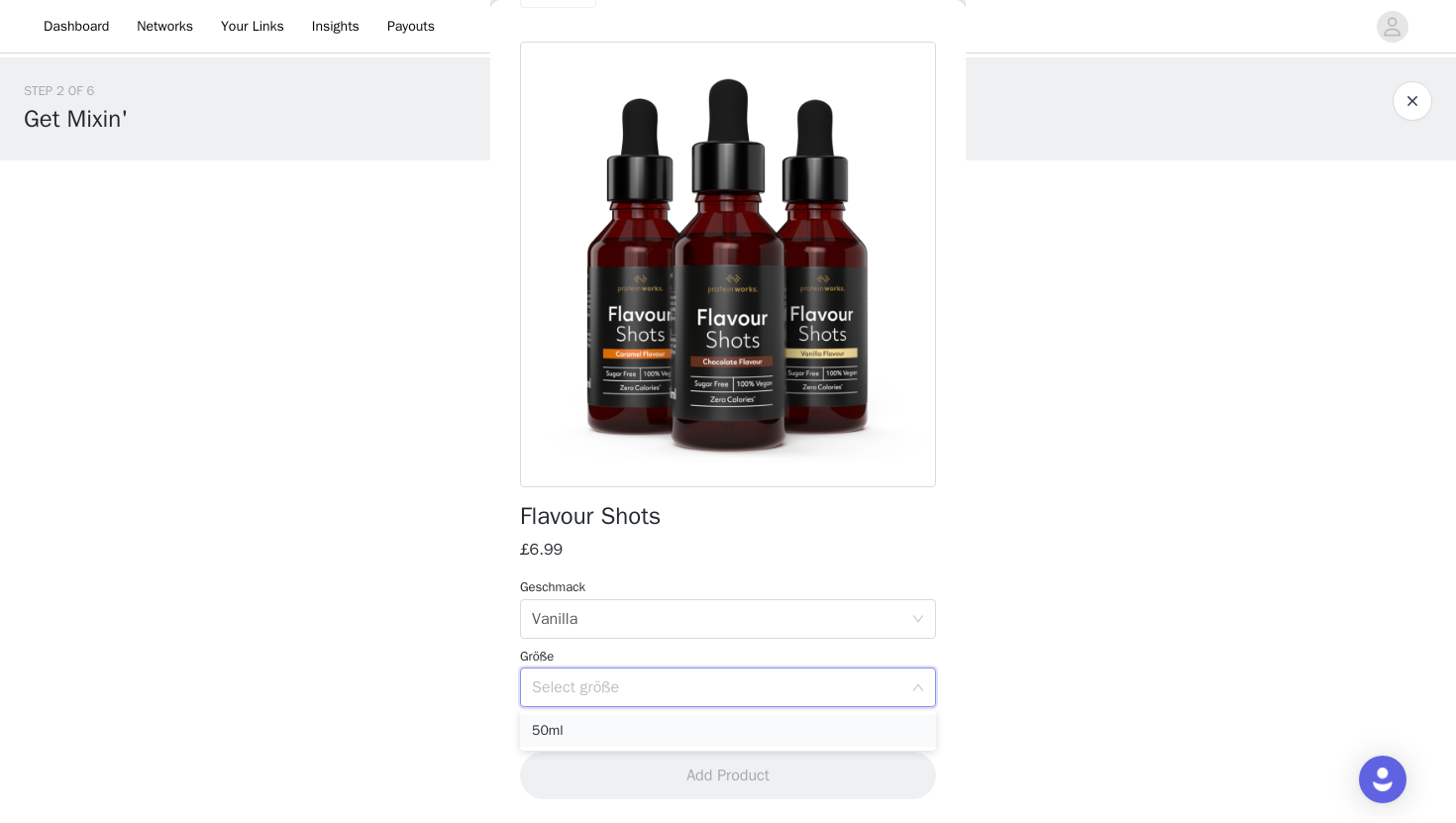 click on "50ml" at bounding box center (728, 731) 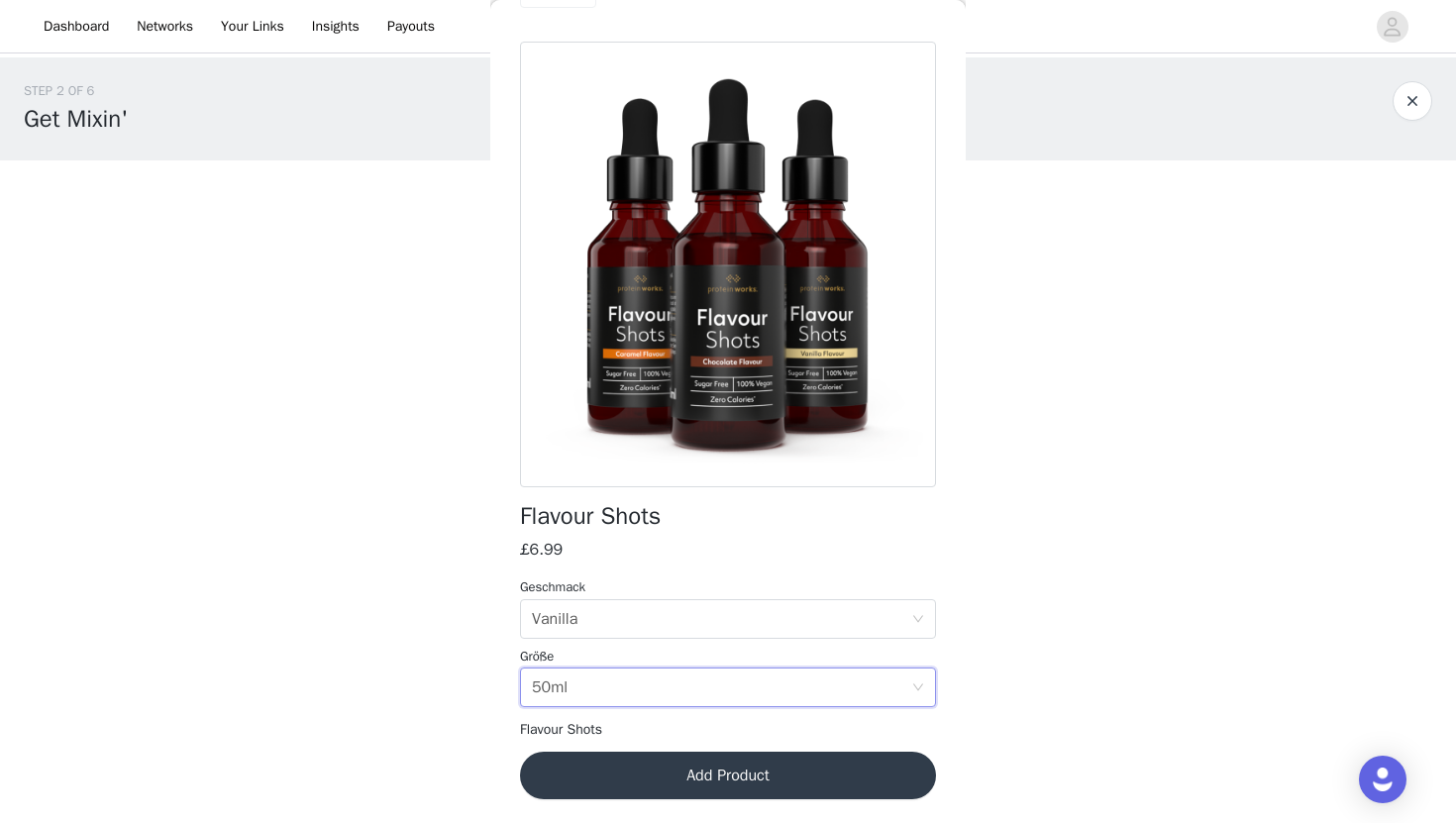 click on "Add Product" at bounding box center [728, 775] 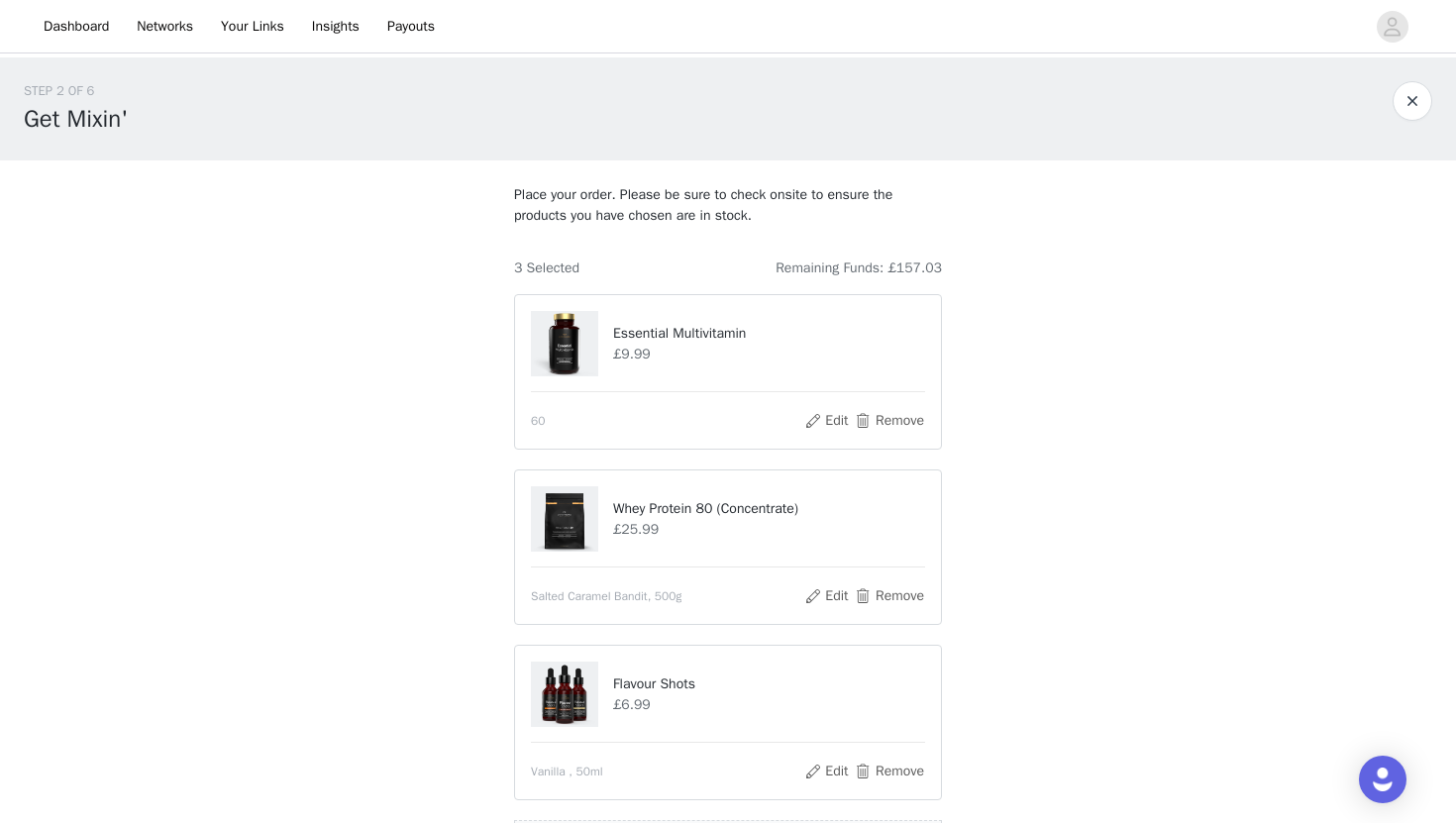scroll, scrollTop: 274, scrollLeft: 0, axis: vertical 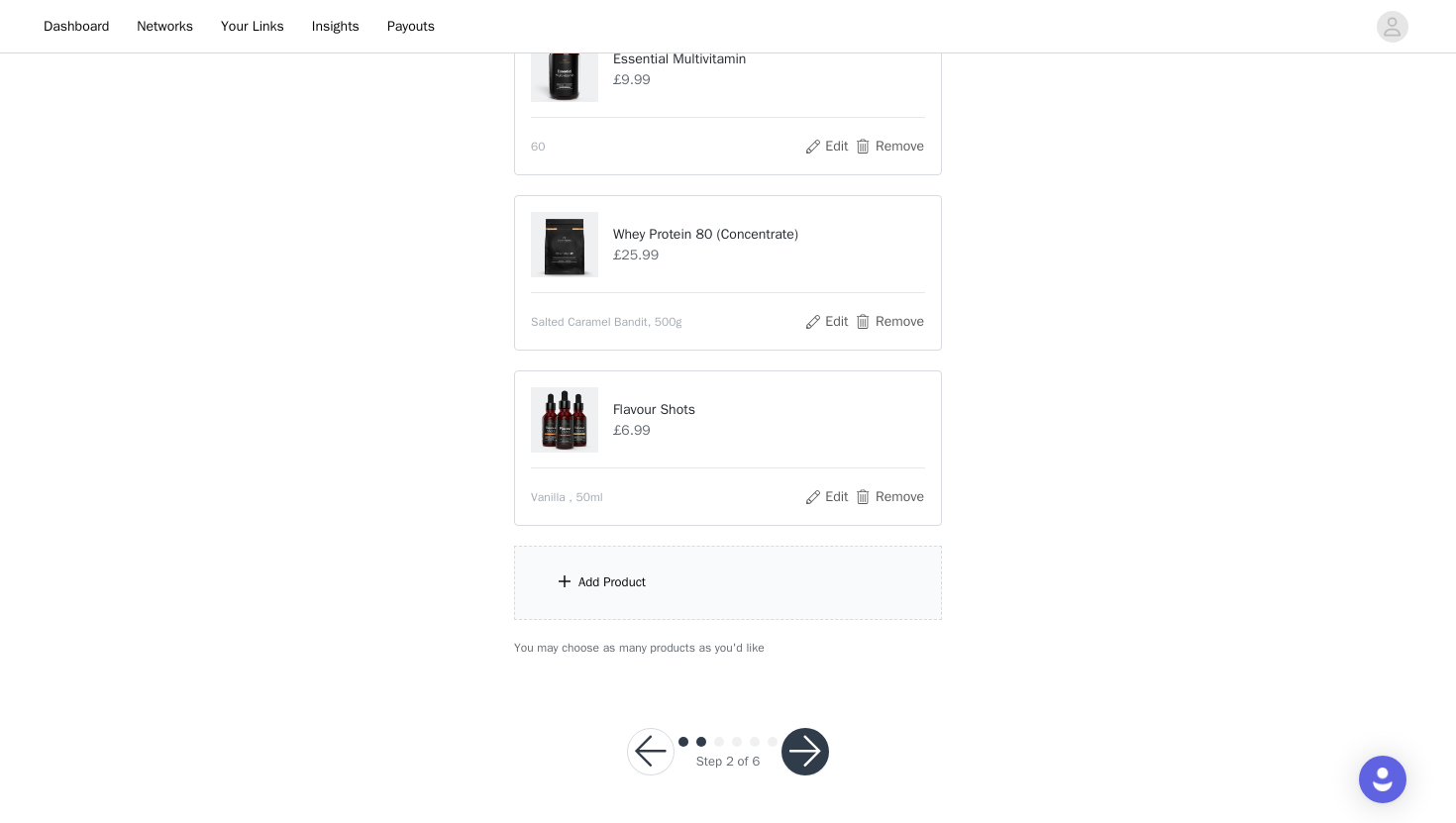 click on "Add Product" at bounding box center (612, 582) 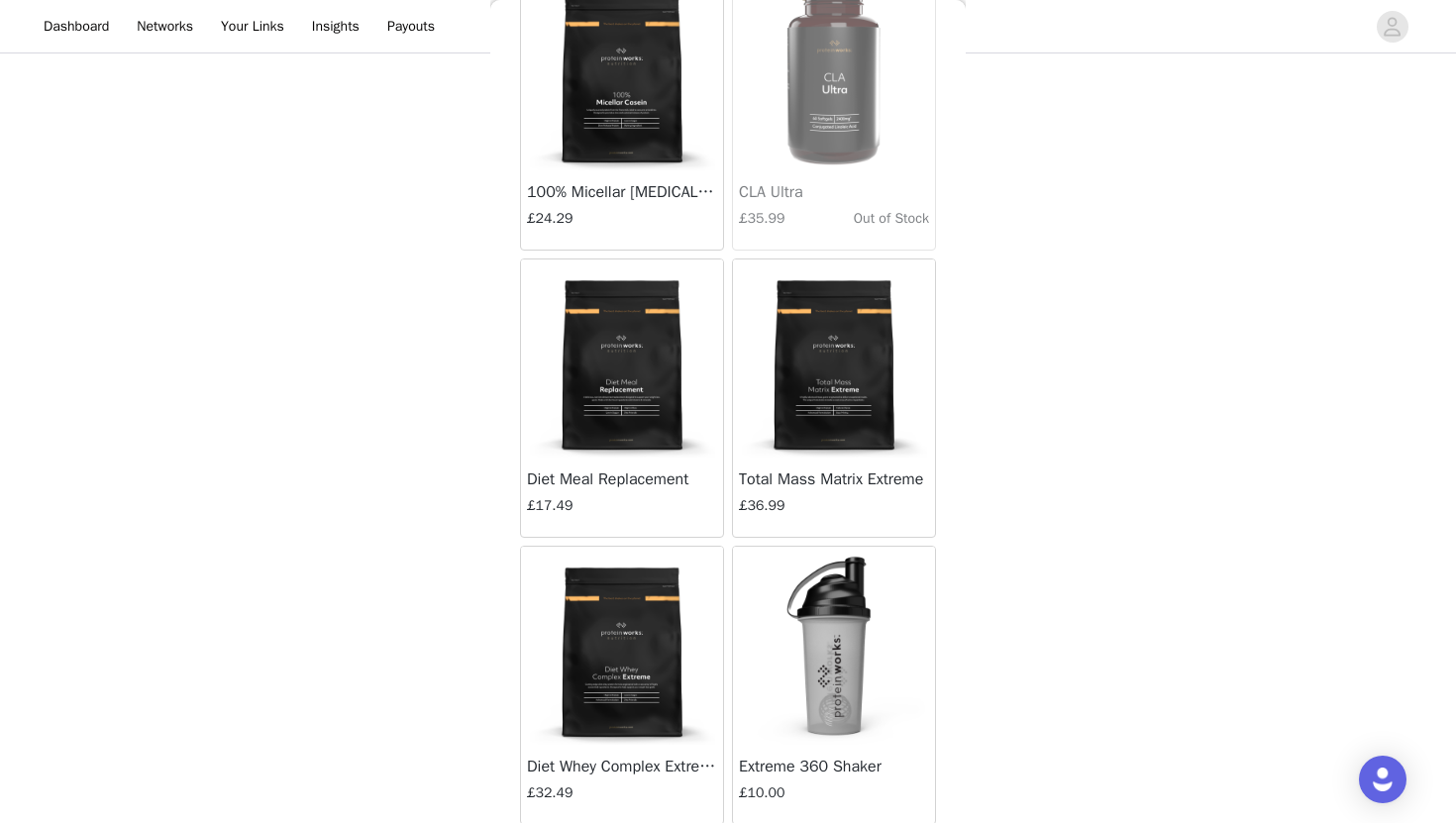 scroll, scrollTop: 9729, scrollLeft: 0, axis: vertical 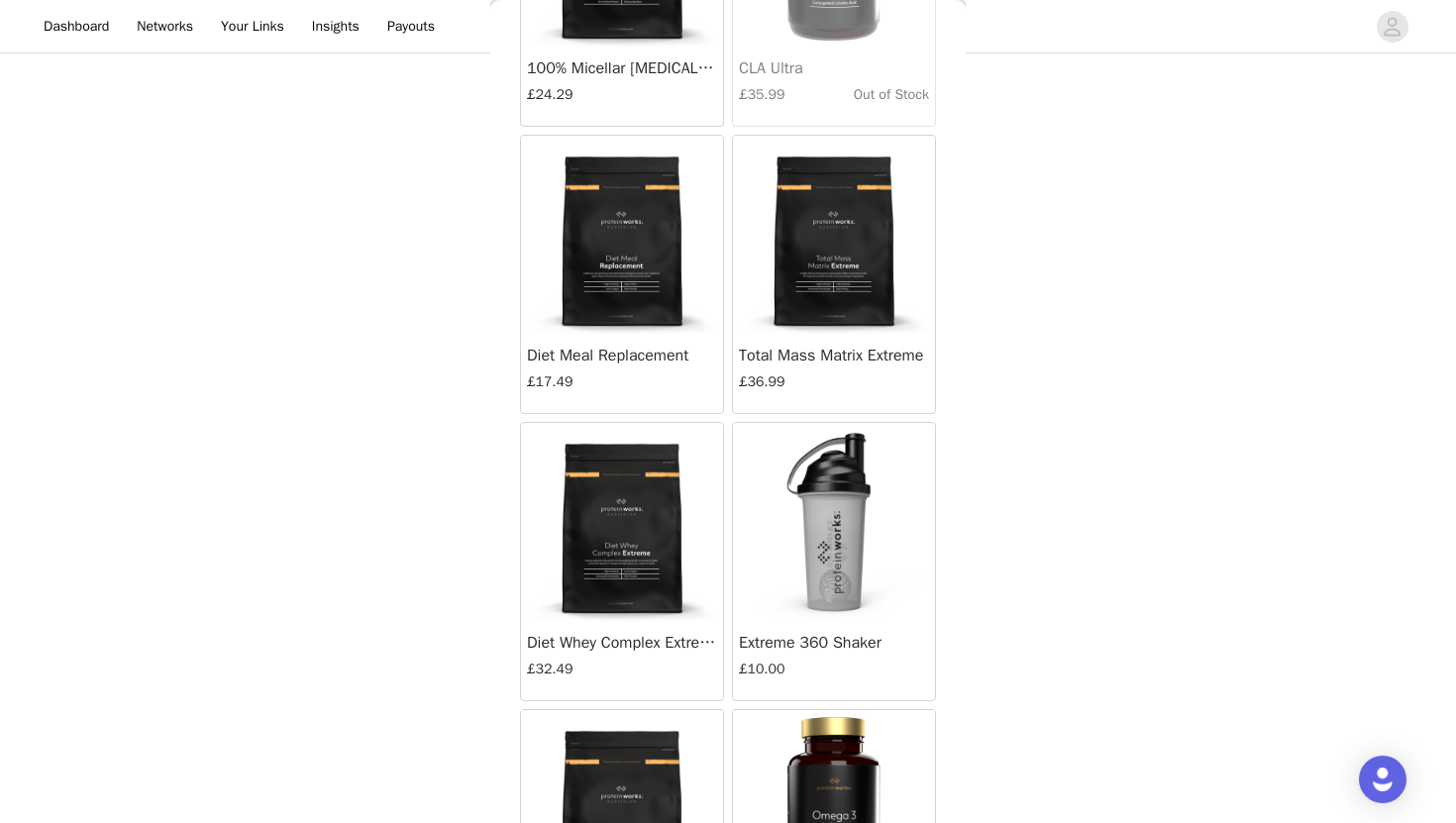 click at bounding box center (834, 522) 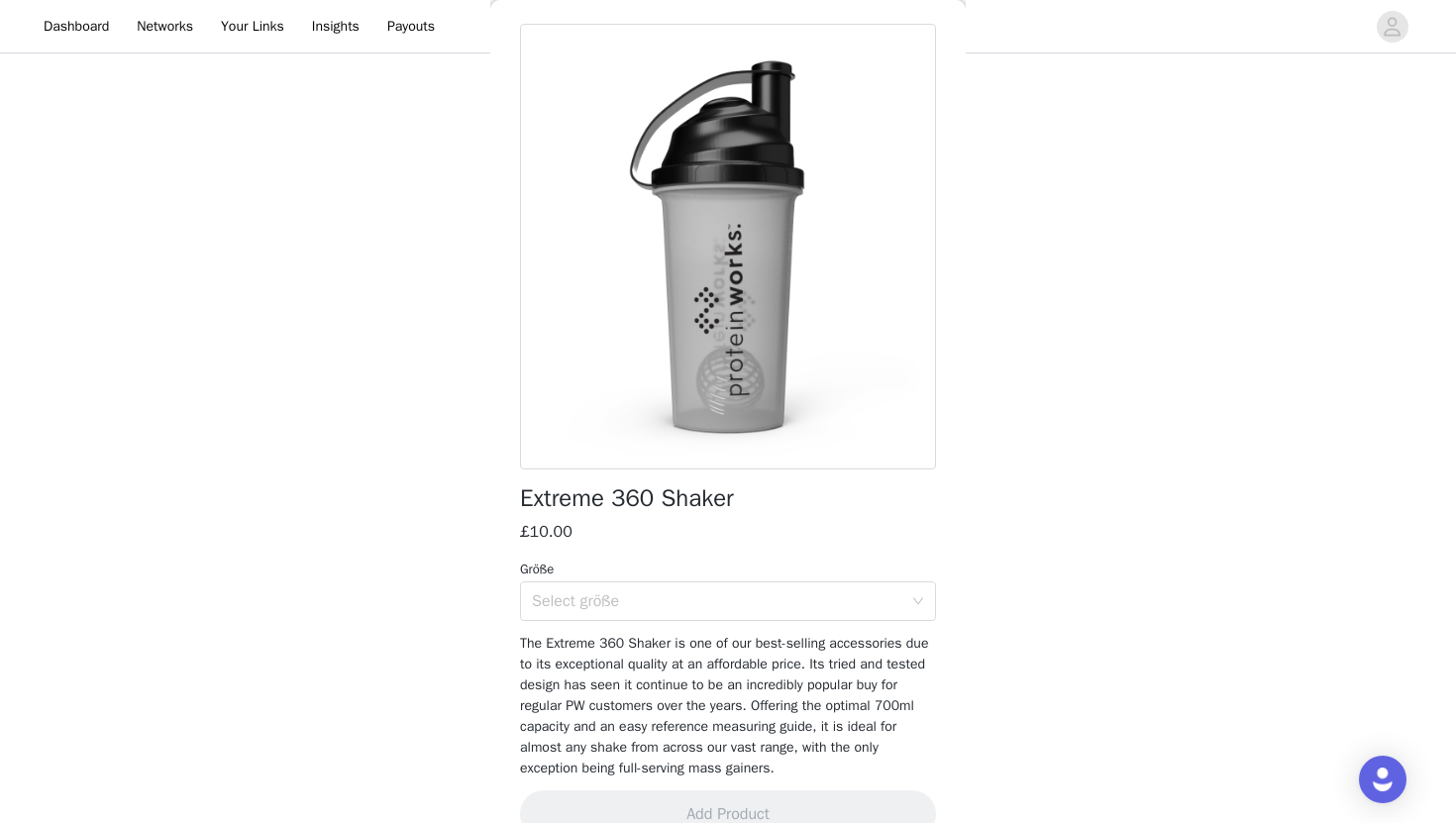 scroll, scrollTop: 113, scrollLeft: 0, axis: vertical 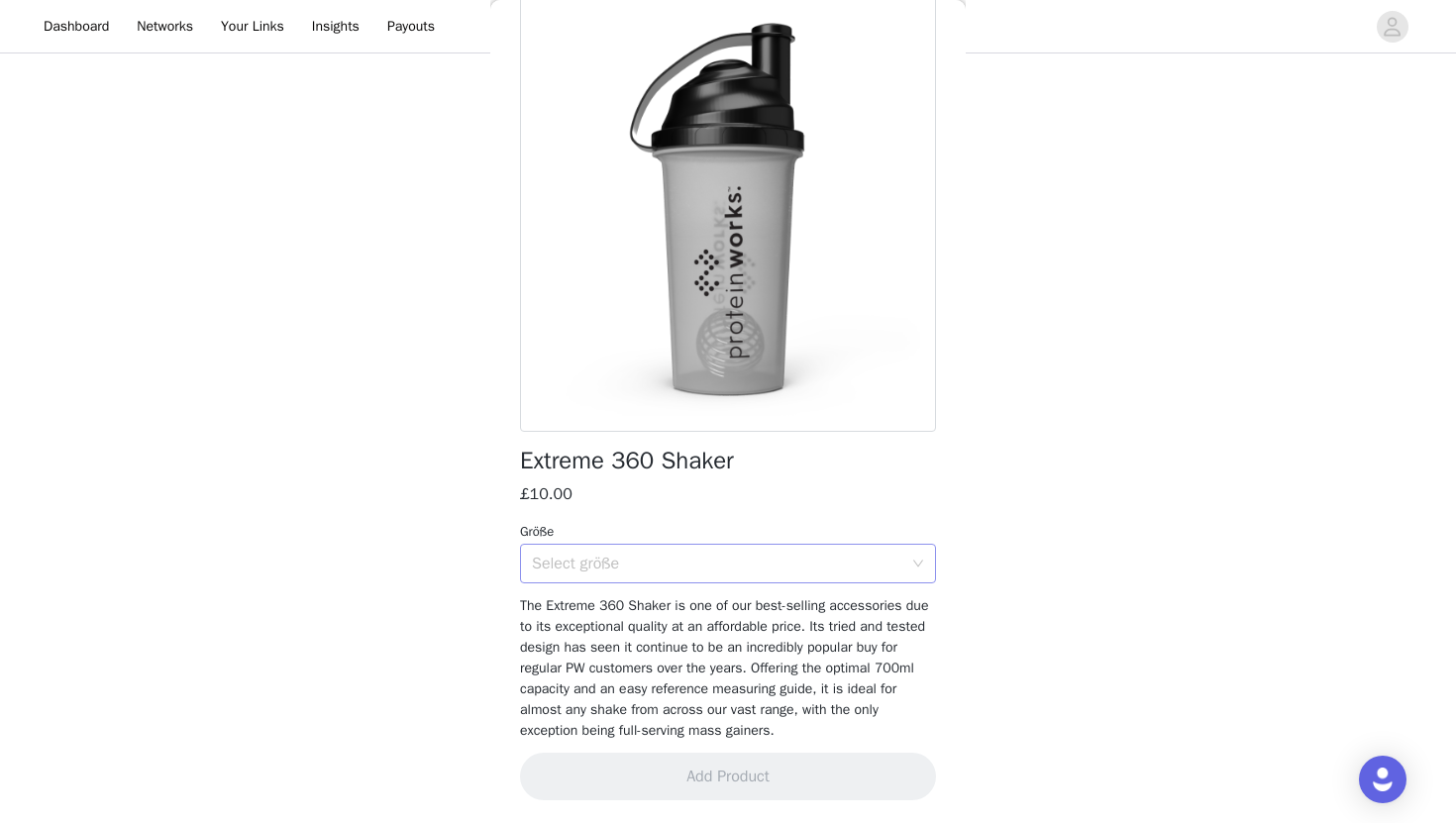 click on "Select größe" at bounding box center (717, 564) 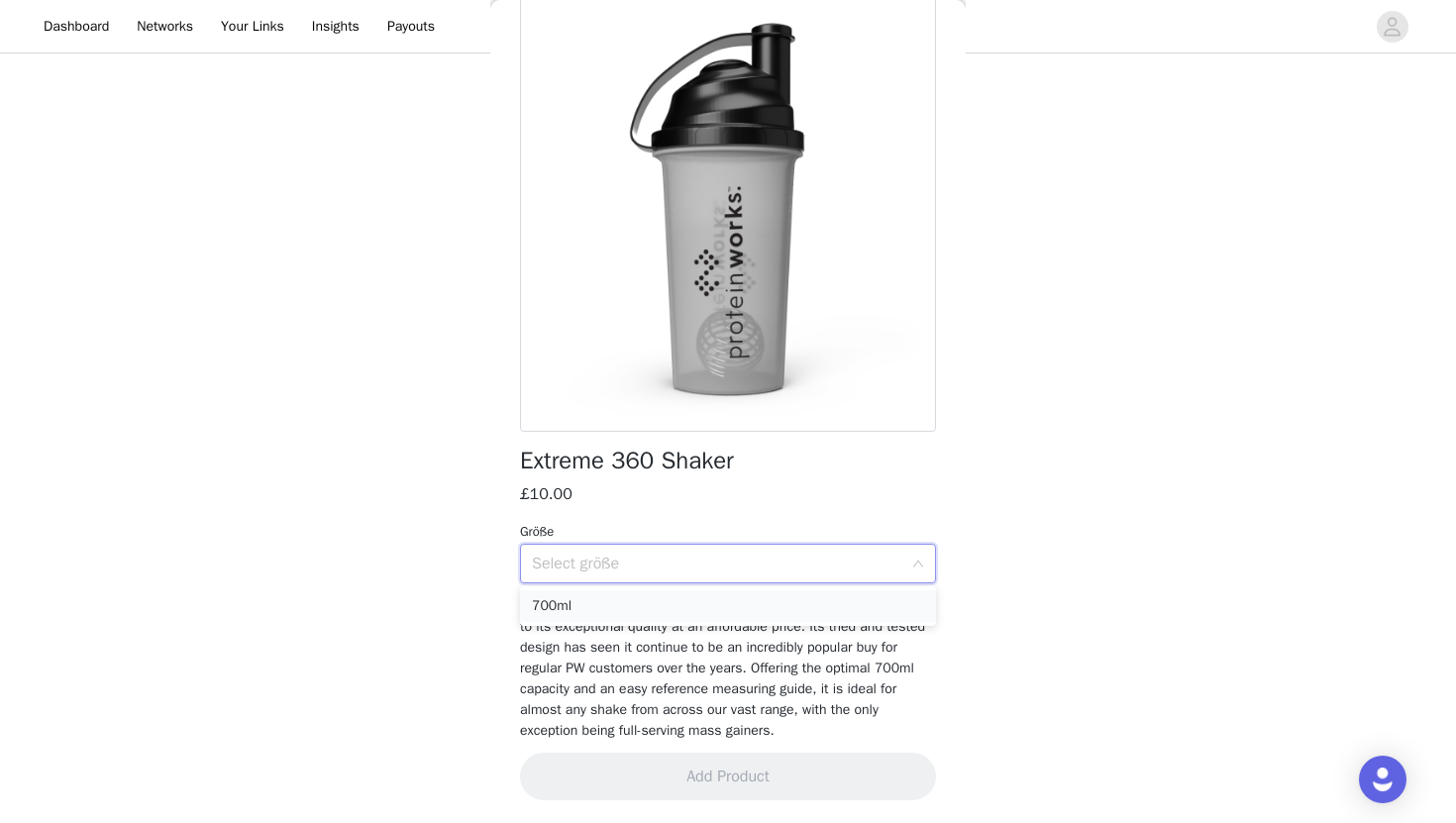 click on "700ml" at bounding box center (728, 606) 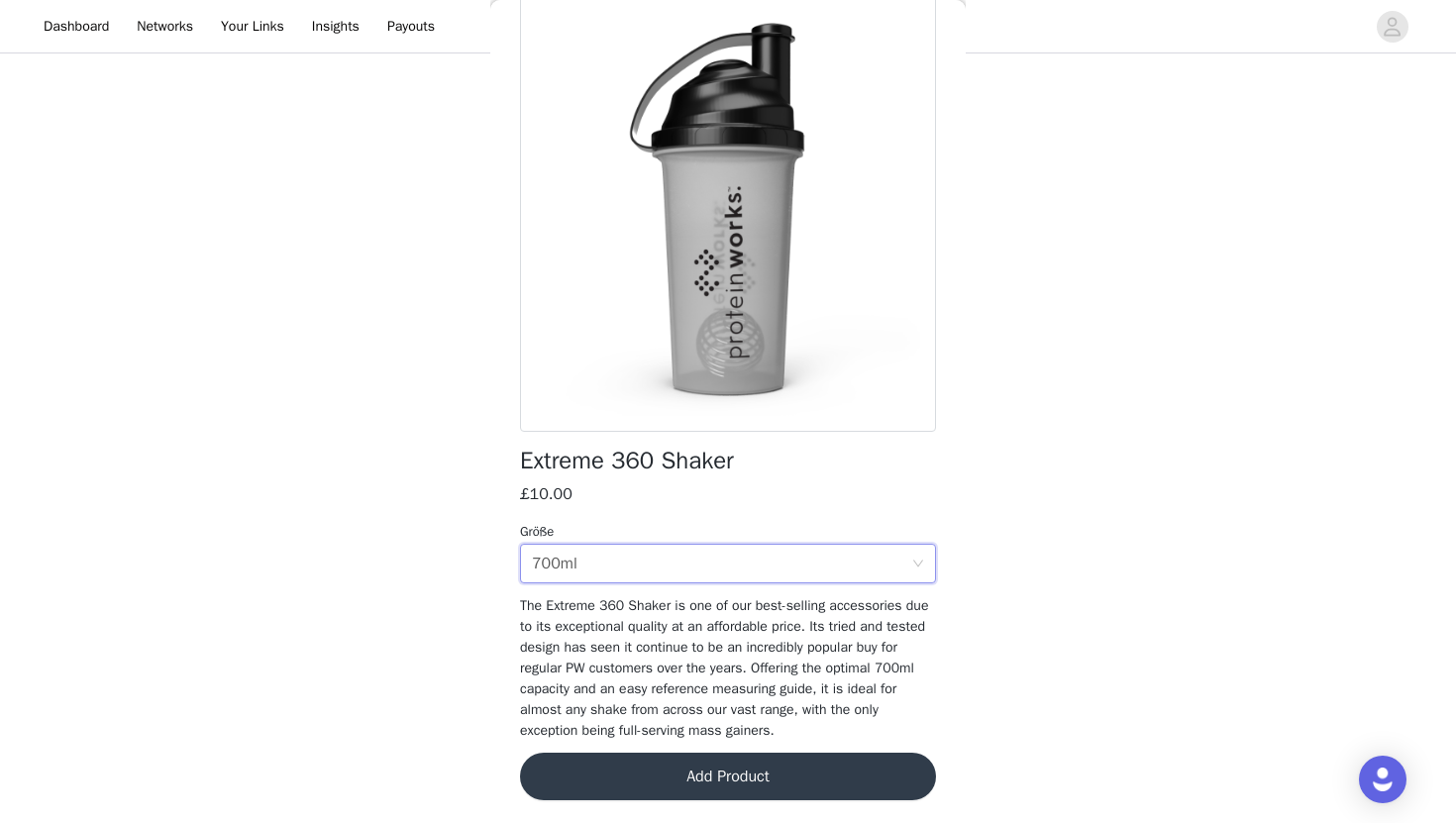 click on "Add Product" at bounding box center (728, 776) 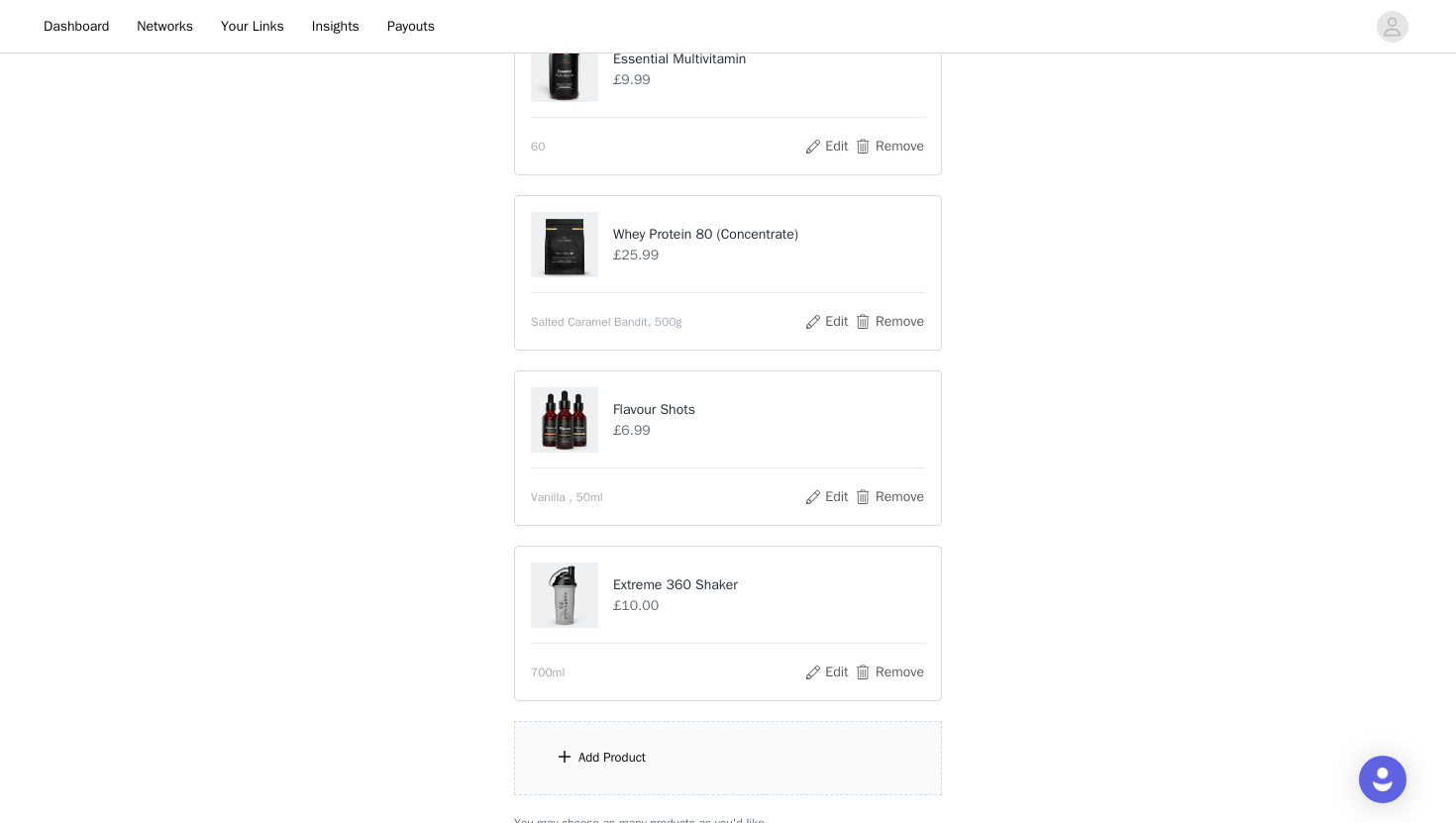 click on "Add Product" at bounding box center (728, 758) 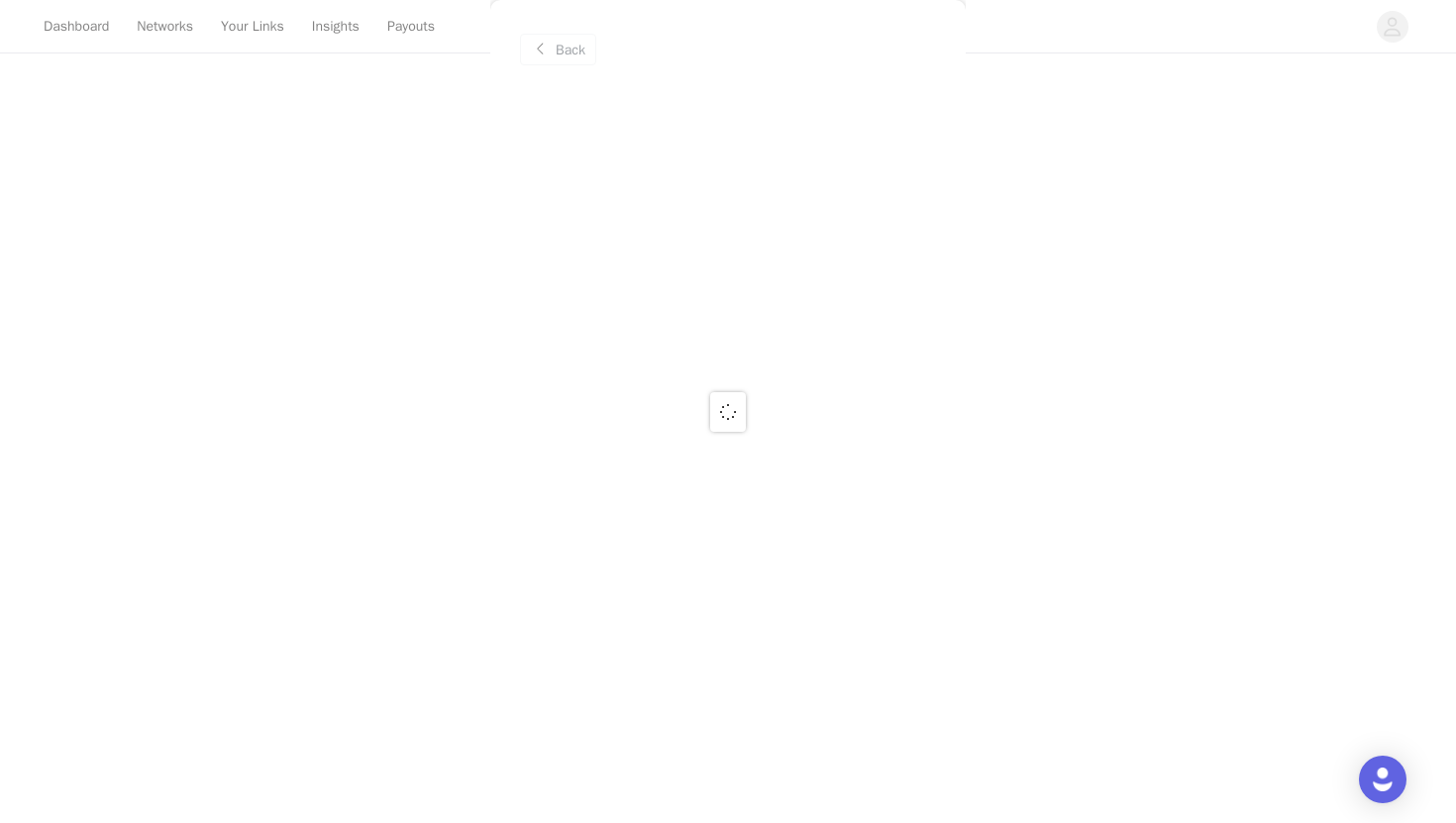 scroll, scrollTop: 450, scrollLeft: 0, axis: vertical 